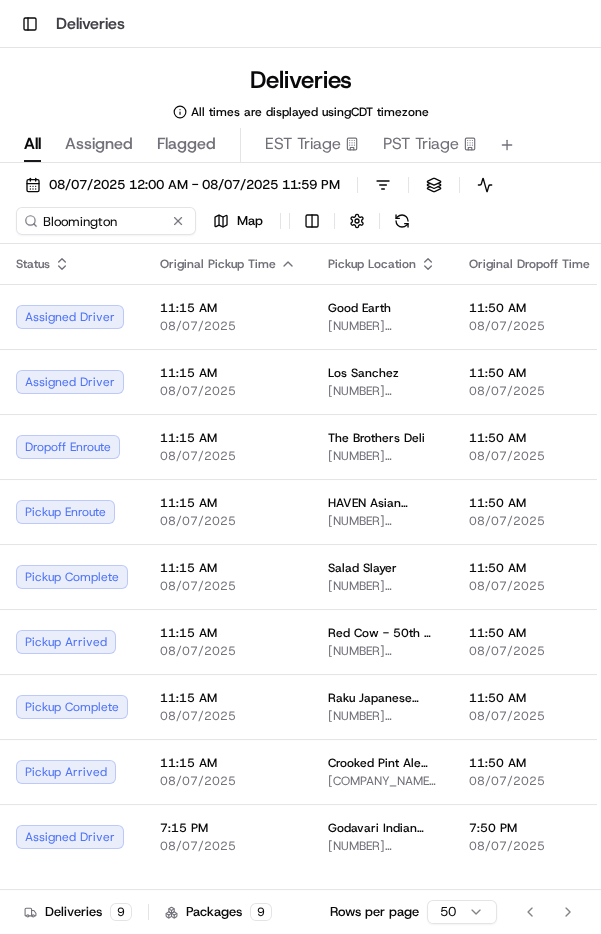 scroll, scrollTop: 0, scrollLeft: 0, axis: both 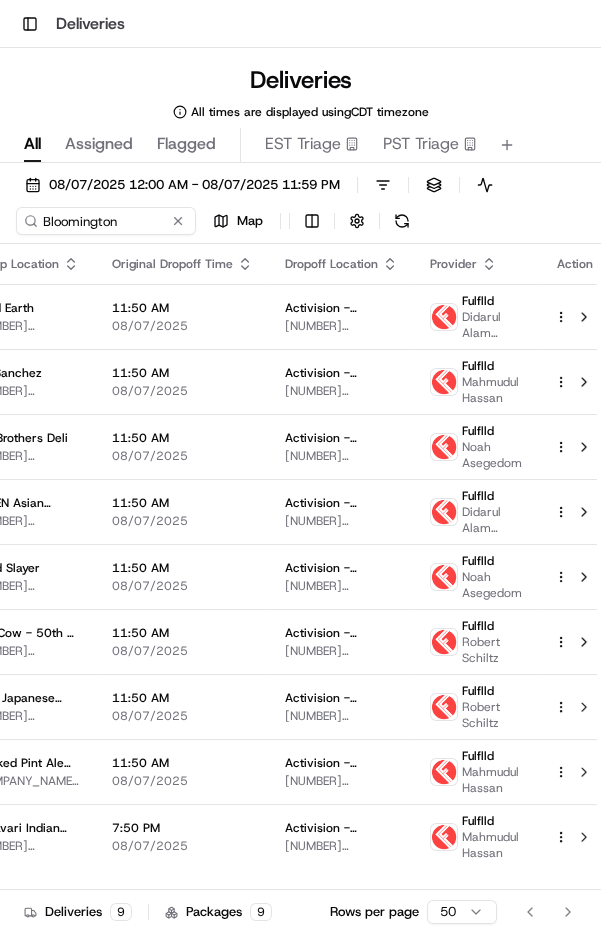 click on "Fulflld" at bounding box center [492, 431] 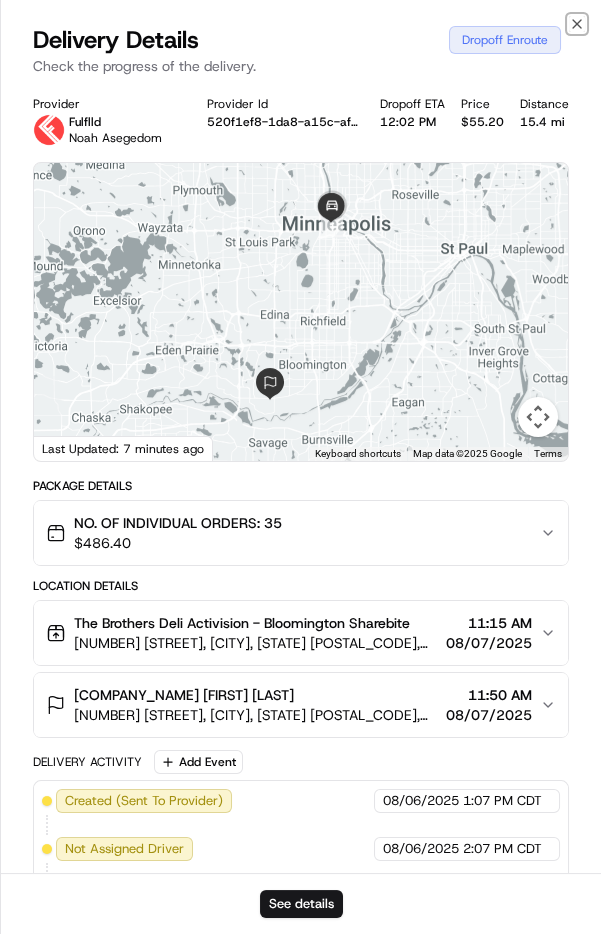click 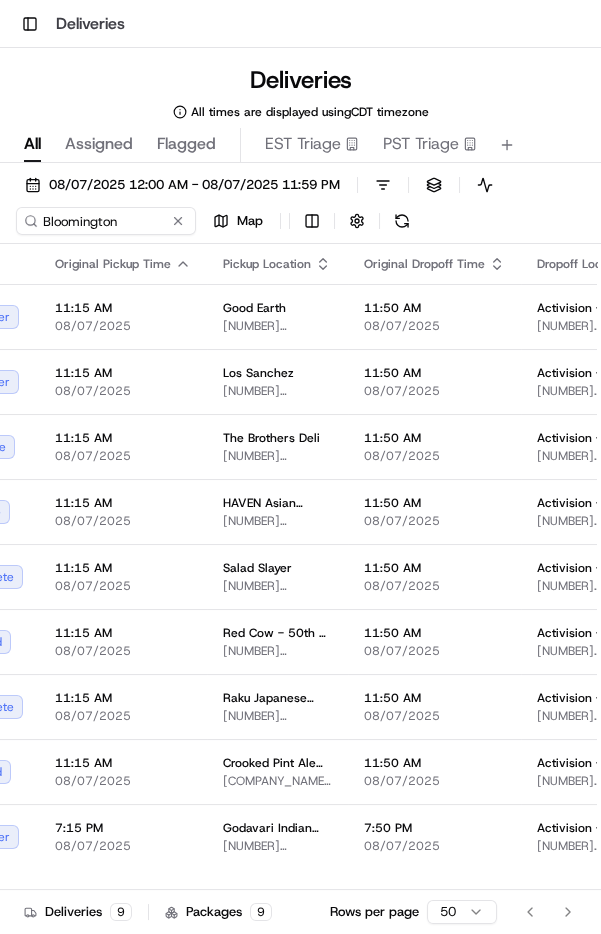 scroll, scrollTop: 0, scrollLeft: 0, axis: both 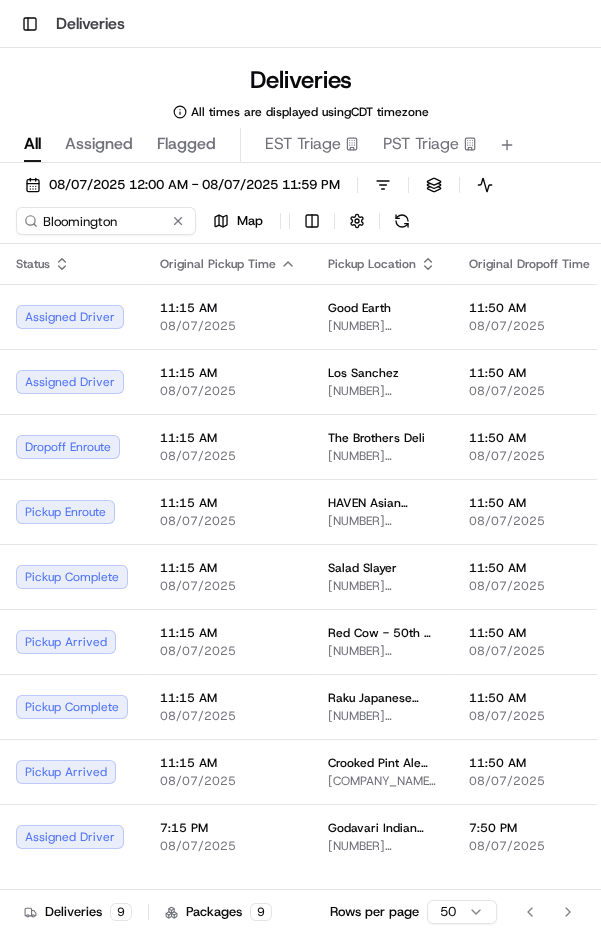 click on "11:50 AM" at bounding box center [539, 568] 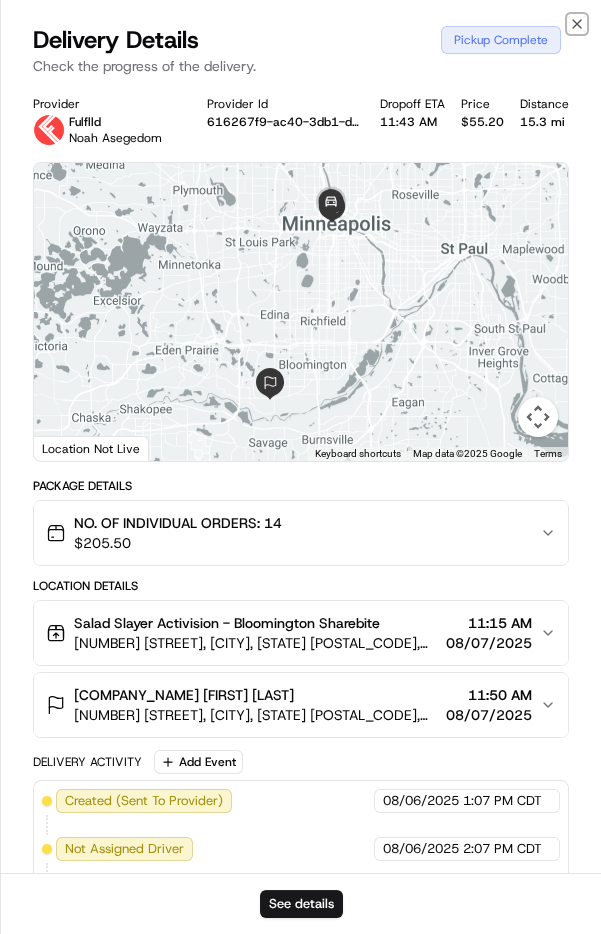 click 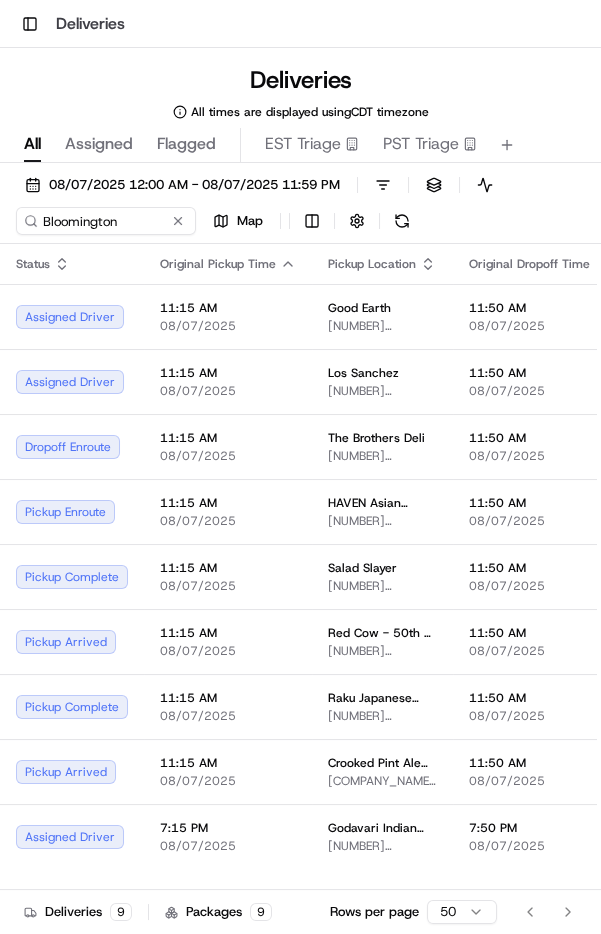 click on "08/07/2025" at bounding box center (539, 651) 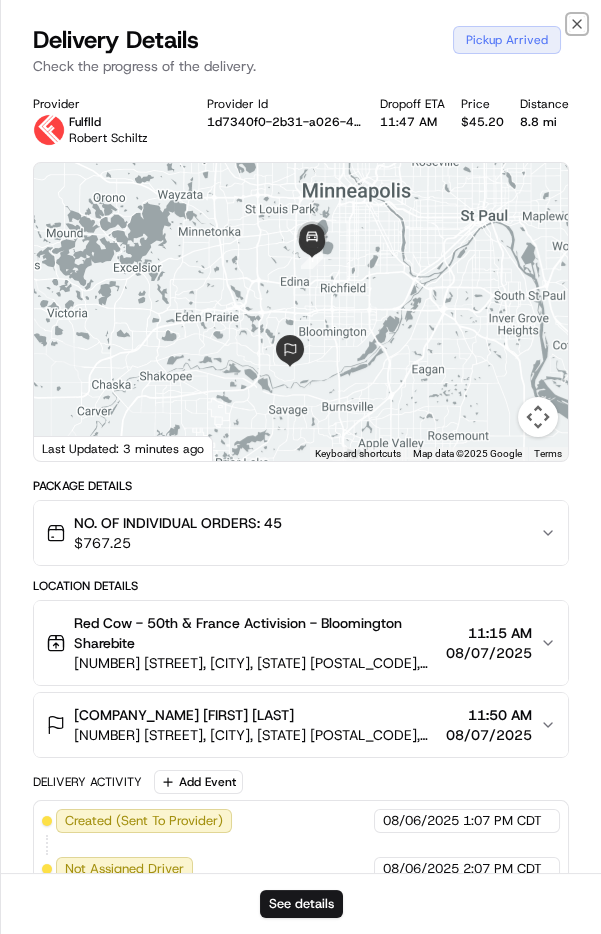 click 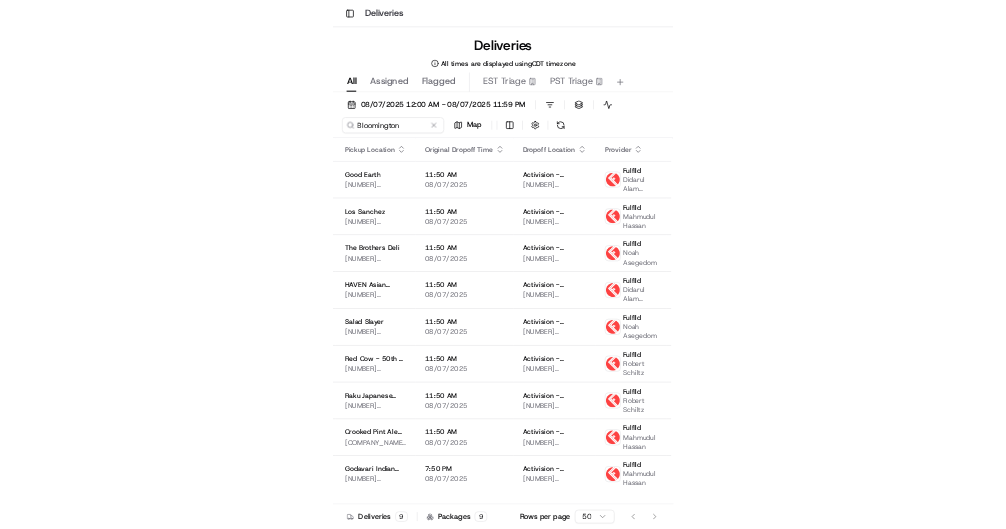 scroll, scrollTop: 0, scrollLeft: 357, axis: horizontal 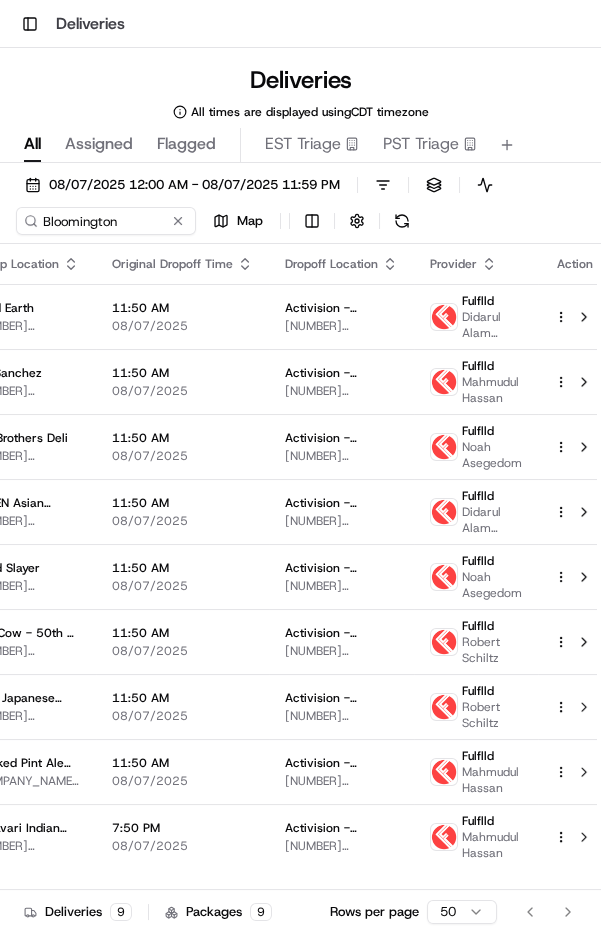 click on "Toggle Sidebar Deliveries Deliveries All times are displayed using  CDT   timezone All Assigned Flagged EST Triage  PST Triage 08/07/2025 12:00 AM - 08/07/2025 11:59 PM Filters Views Live Monitoring Bloomington Map Status Original Pickup Time Pickup Location Original Dropoff Time Dropoff Location Provider Action Assigned Driver 11:15 AM 08/07/2025 Good Earth 3460 W 70th St, Edina, MN 55435, USA 11:50 AM 08/07/2025 Activision - Bloomington 5715 W Old Shakopee Rd, Bloomington, MN 55437, USA Fulflld Didarul Alam  Khan Assigned Driver 11:15 AM 08/07/2025 Los Sanchez 2539 Nicollet Ave, Minneapolis, MN 55404, USA 11:50 AM 08/07/2025 Activision - Bloomington 5715 W Old Shakopee Rd, Bloomington, MN 55437, USA Fulflld Mahmudul Hassan Dropoff Enroute 11:15 AM 08/07/2025 The Brothers Deli 50 South 6th St, Minneapolis, MN 55402, USA 11:50 AM 08/07/2025 Activision - Bloomington 5715 W Old Shakopee Rd, Bloomington, MN 55437, USA Fulflld Noah Asegedom Pickup Enroute 11:15 AM 08/07/2025 HAVEN Asian Eatery 9 9" at bounding box center (300, 467) 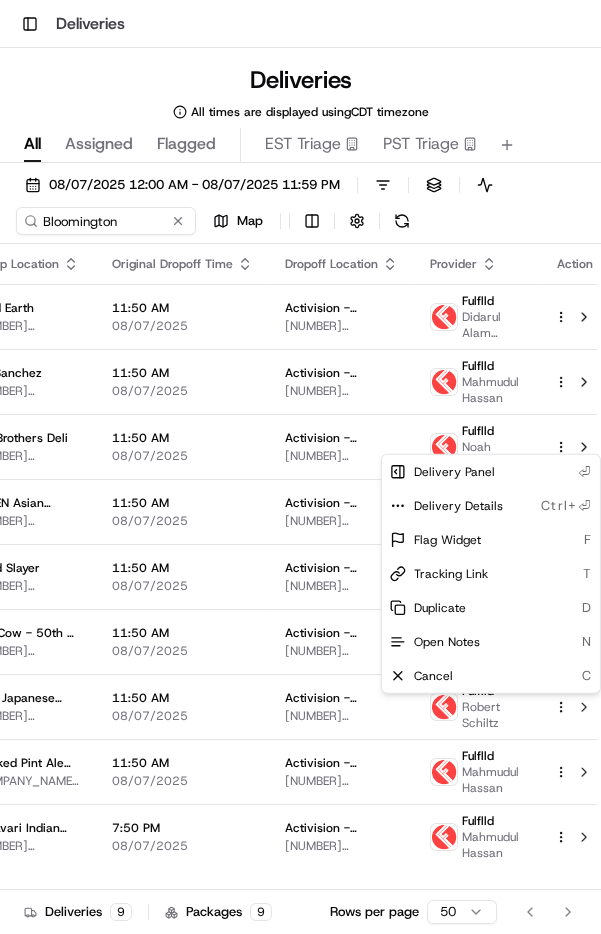 click on "Toggle Sidebar Deliveries Deliveries All times are displayed using  CDT   timezone All Assigned Flagged EST Triage  PST Triage 08/07/2025 12:00 AM - 08/07/2025 11:59 PM Filters Views Live Monitoring Bloomington Map Status Original Pickup Time Pickup Location Original Dropoff Time Dropoff Location Provider Action Assigned Driver 11:15 AM 08/07/2025 Good Earth 3460 W 70th St, Edina, MN 55435, USA 11:50 AM 08/07/2025 Activision - Bloomington 5715 W Old Shakopee Rd, Bloomington, MN 55437, USA Fulflld Didarul Alam  Khan Assigned Driver 11:15 AM 08/07/2025 Los Sanchez 2539 Nicollet Ave, Minneapolis, MN 55404, USA 11:50 AM 08/07/2025 Activision - Bloomington 5715 W Old Shakopee Rd, Bloomington, MN 55437, USA Fulflld Mahmudul Hassan Dropoff Enroute 11:15 AM 08/07/2025 The Brothers Deli 50 South 6th St, Minneapolis, MN 55402, USA 11:50 AM 08/07/2025 Activision - Bloomington 5715 W Old Shakopee Rd, Bloomington, MN 55437, USA Fulflld Noah Asegedom Pickup Enroute 11:15 AM 08/07/2025 HAVEN Asian Eatery 9 9" at bounding box center [300, 467] 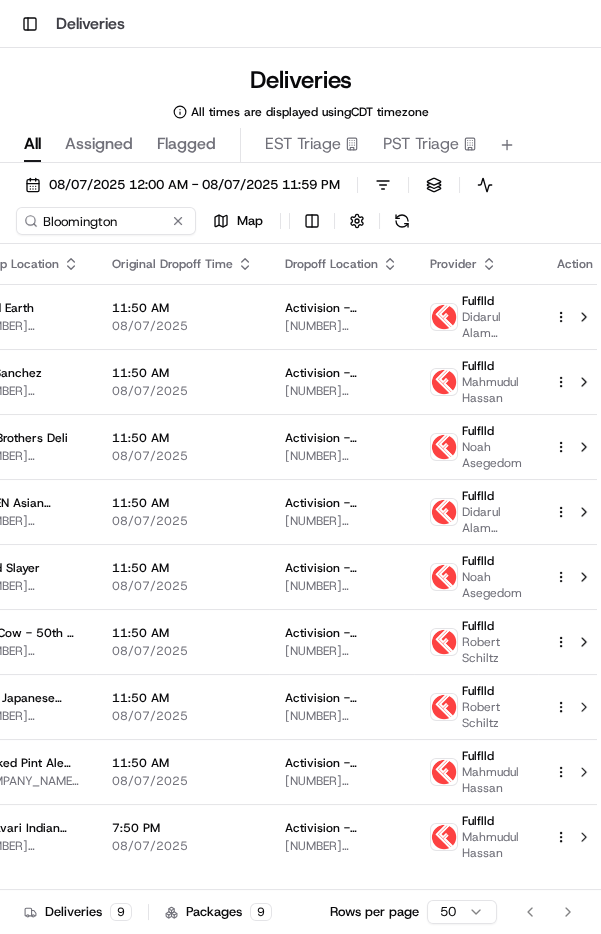 click on "[NUMBER] [STREET], [CITY], [STATE] [POSTAL_CODE], [COUNTRY]" at bounding box center [341, 716] 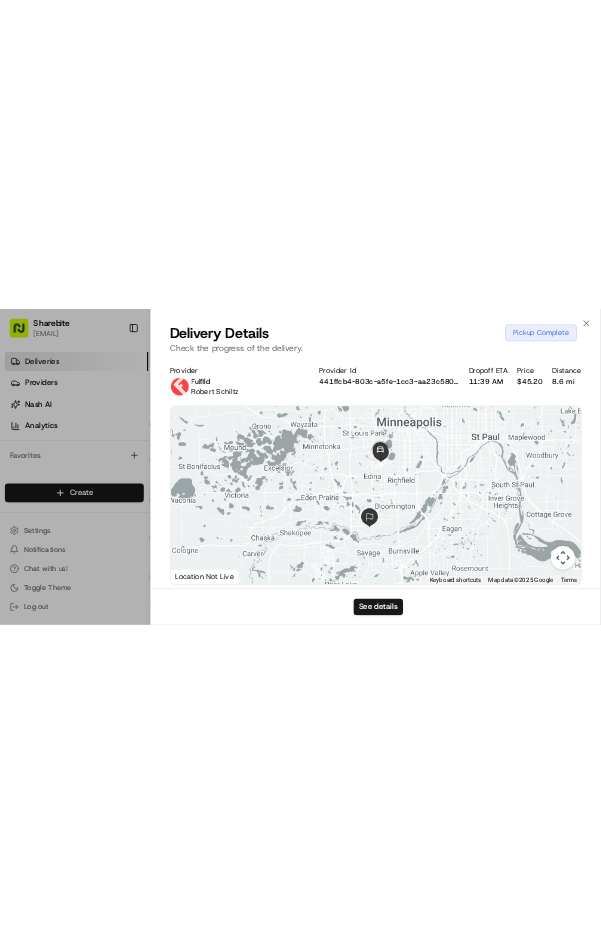 scroll, scrollTop: 0, scrollLeft: 0, axis: both 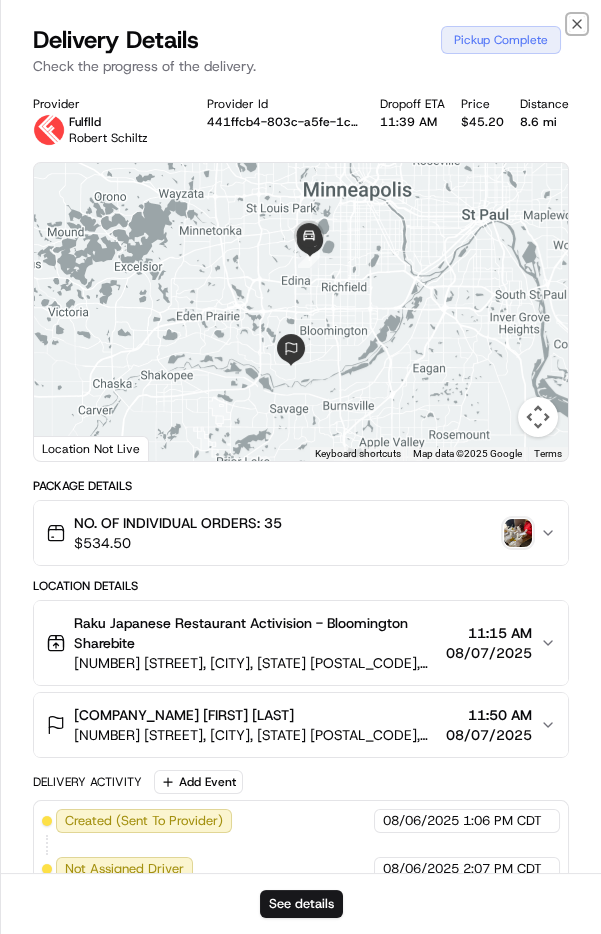 click 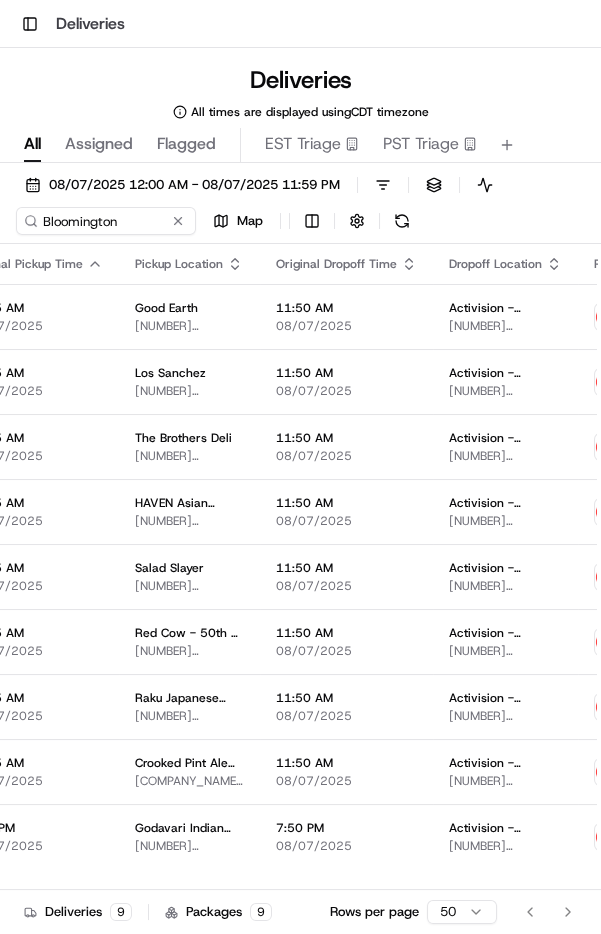 scroll, scrollTop: 0, scrollLeft: 357, axis: horizontal 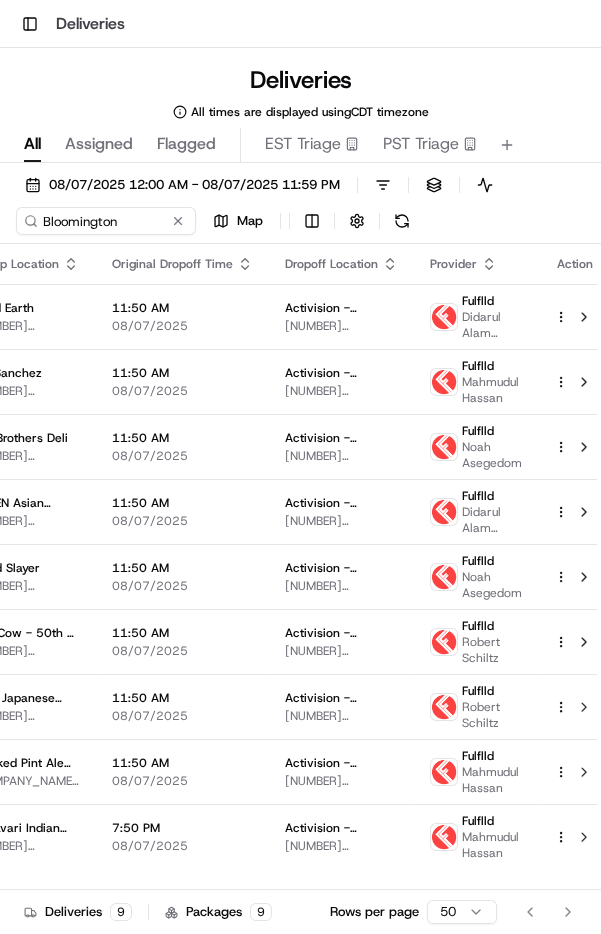 click on "Didarul Alam  Khan" at bounding box center [492, 520] 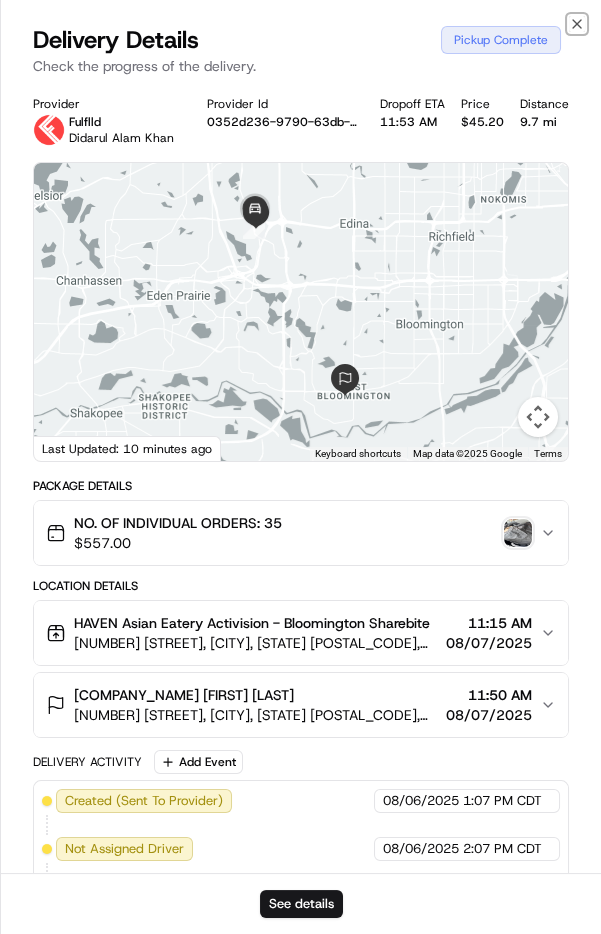 click 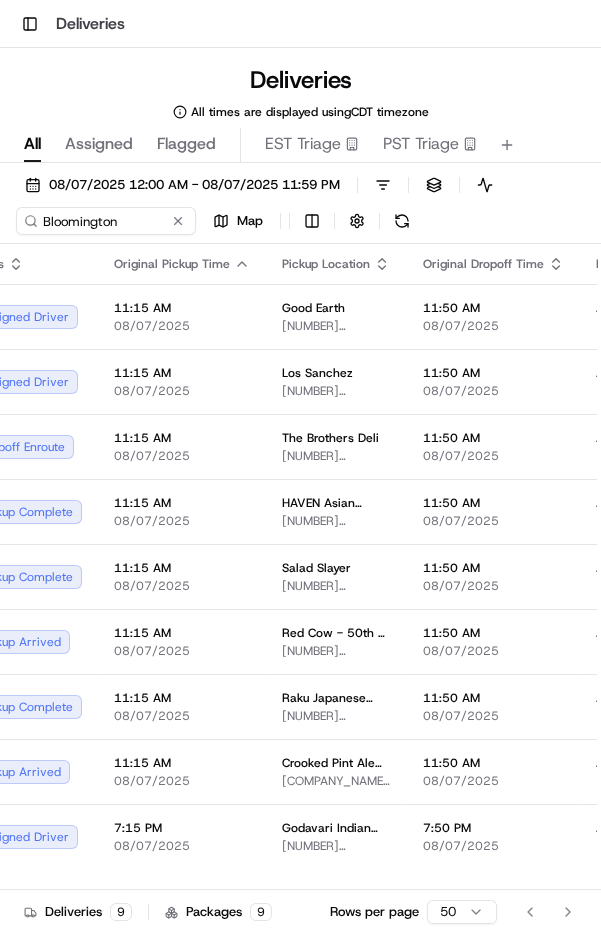 scroll, scrollTop: 0, scrollLeft: 0, axis: both 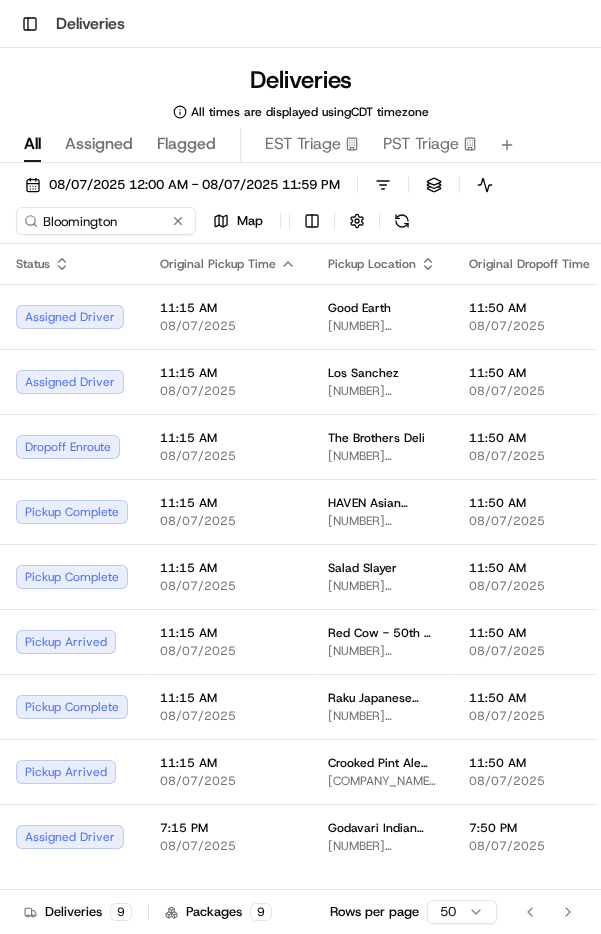 click on "11:50 AM" at bounding box center (539, 438) 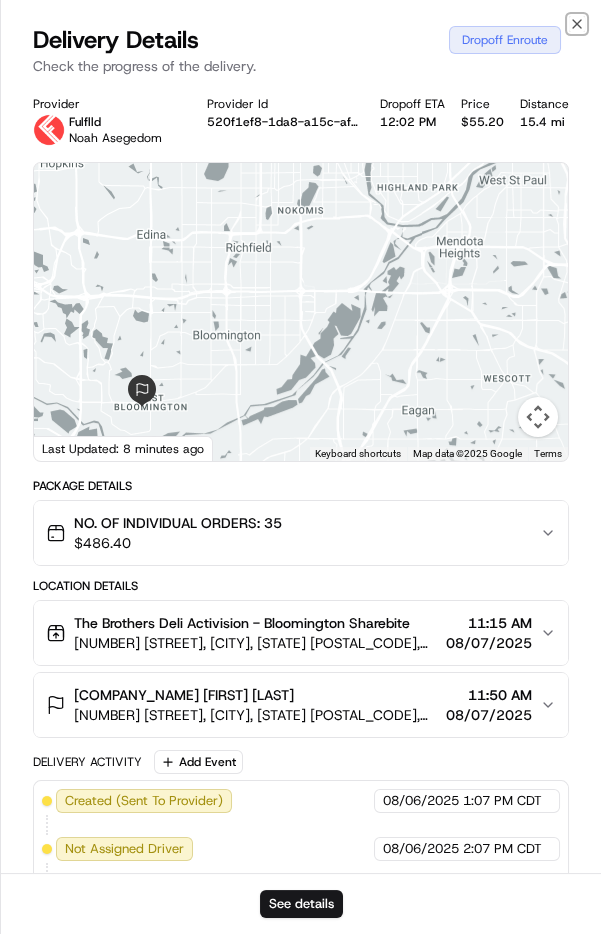 click 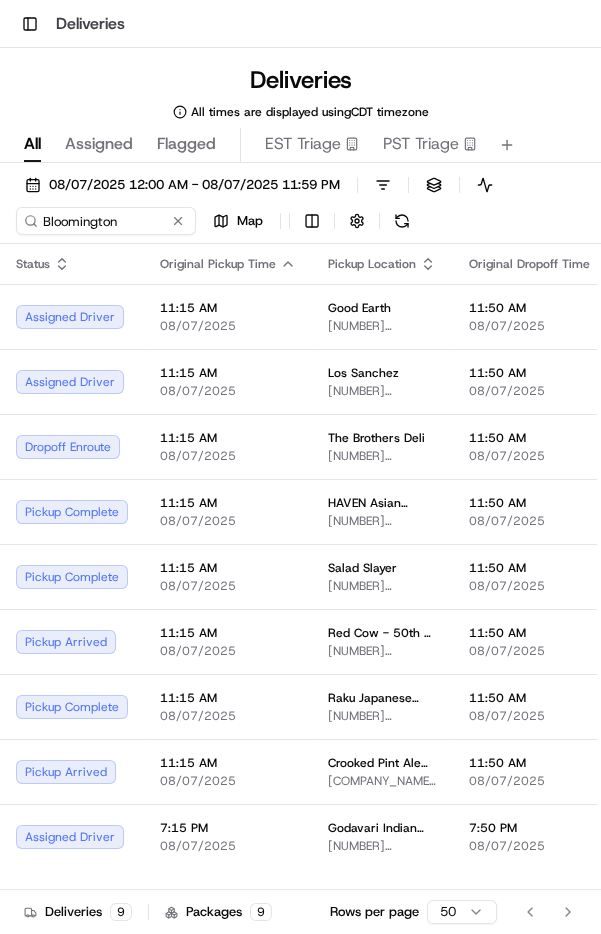 click on "08/07/2025" at bounding box center [539, 781] 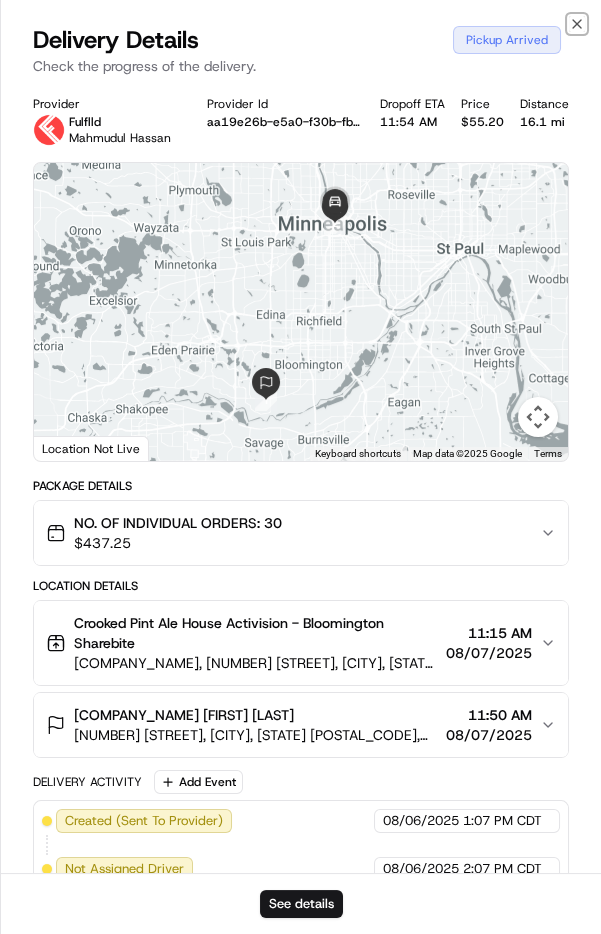 click 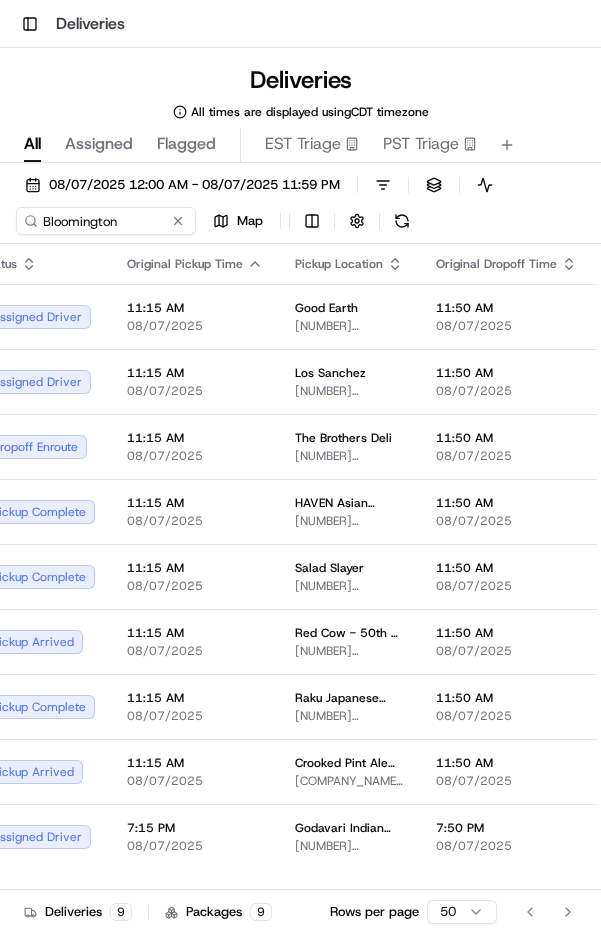 scroll, scrollTop: 0, scrollLeft: 0, axis: both 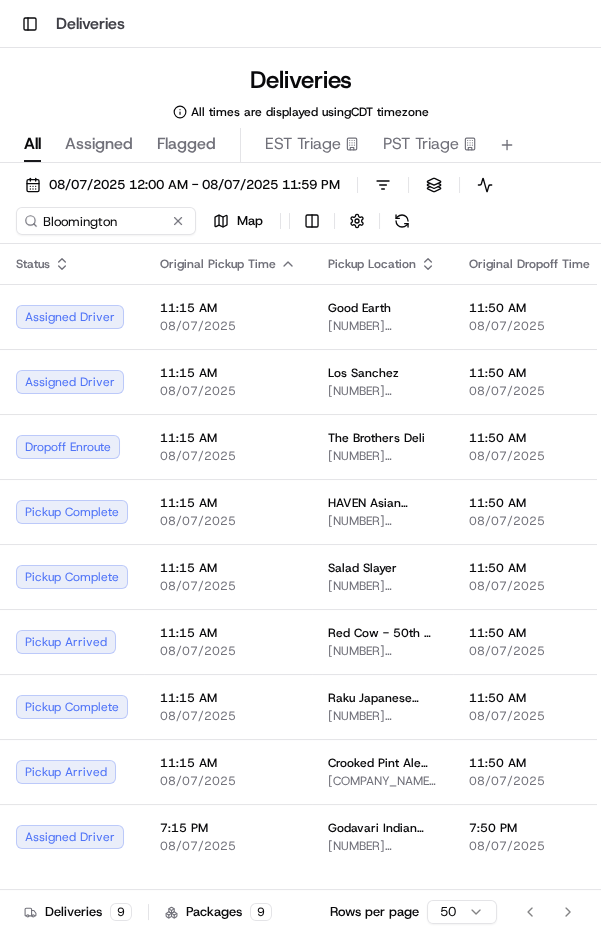 click on "Assigned Driver" at bounding box center [72, 382] 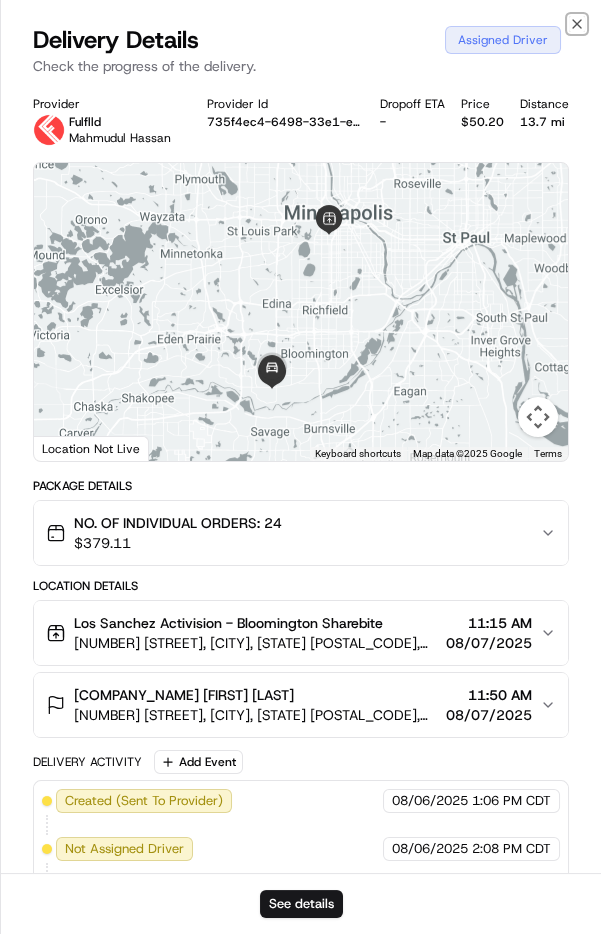 click 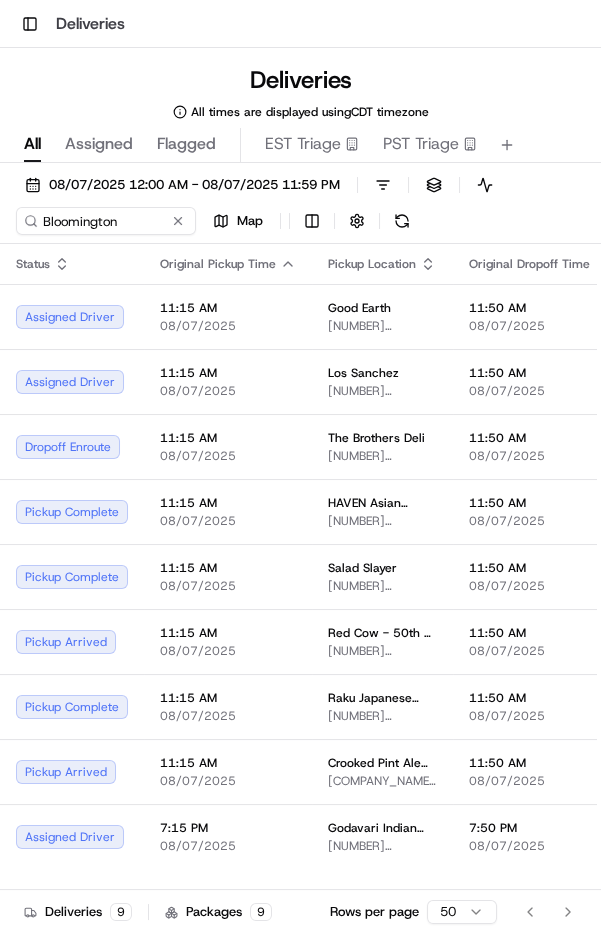 click at bounding box center (402, 221) 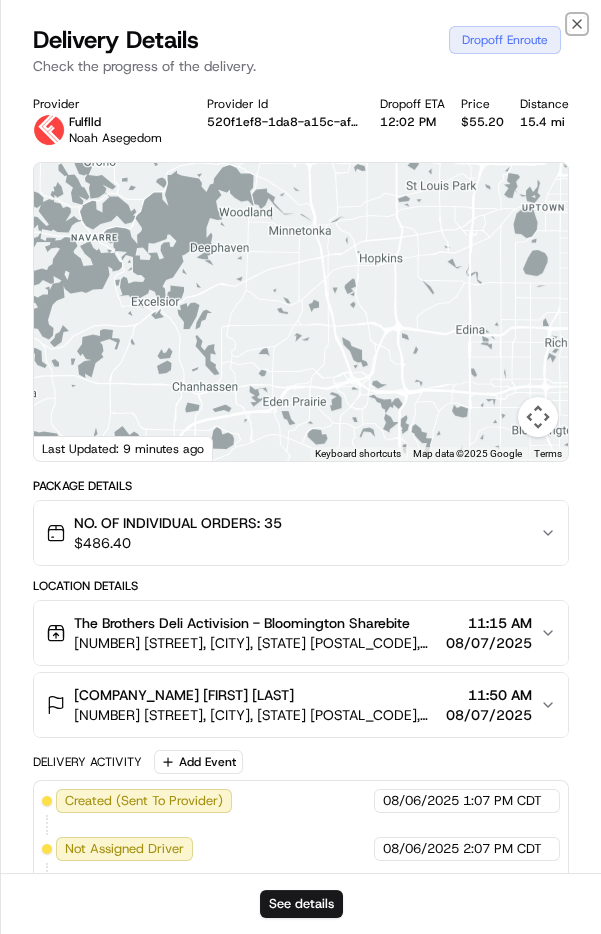 click 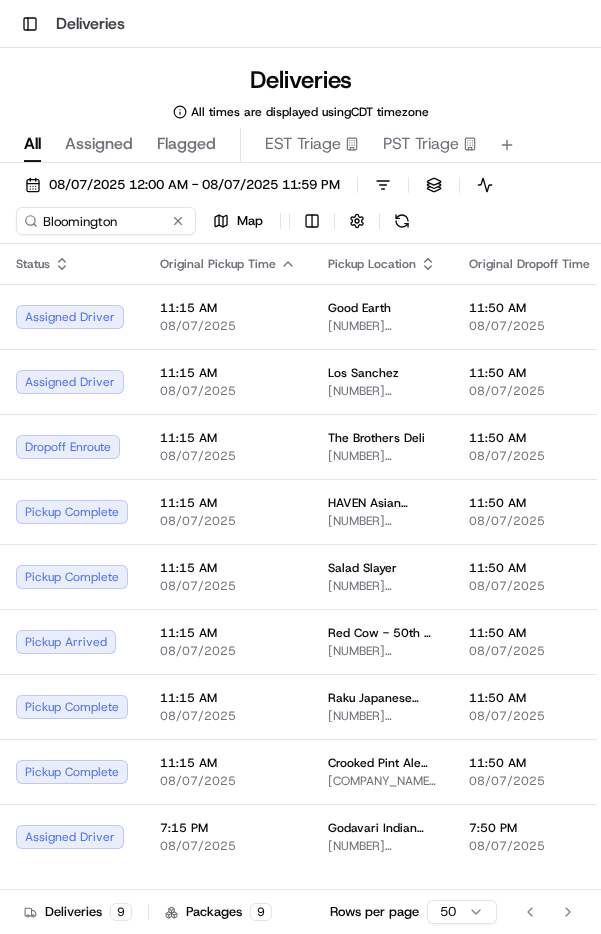 click on "11:50 AM" at bounding box center [539, 763] 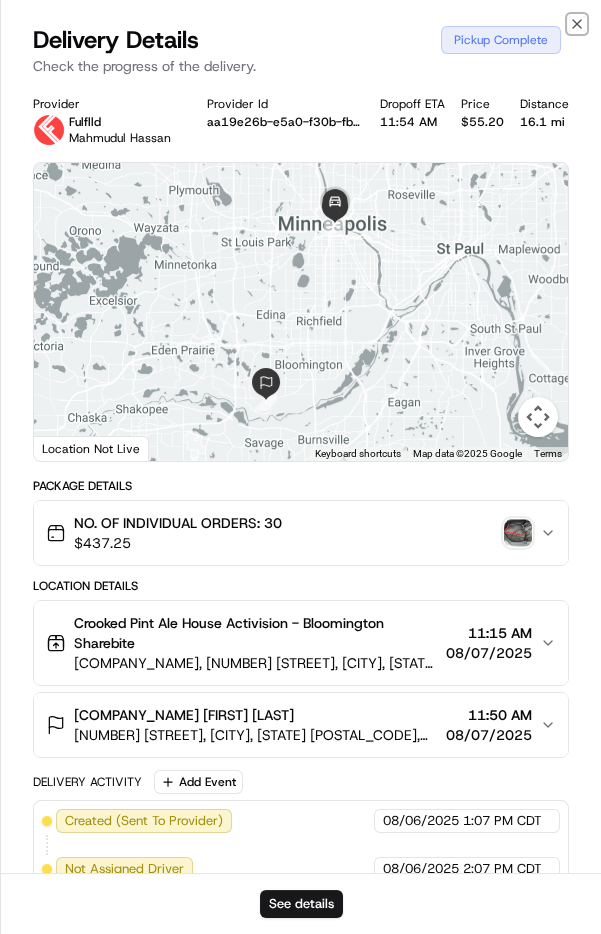 click 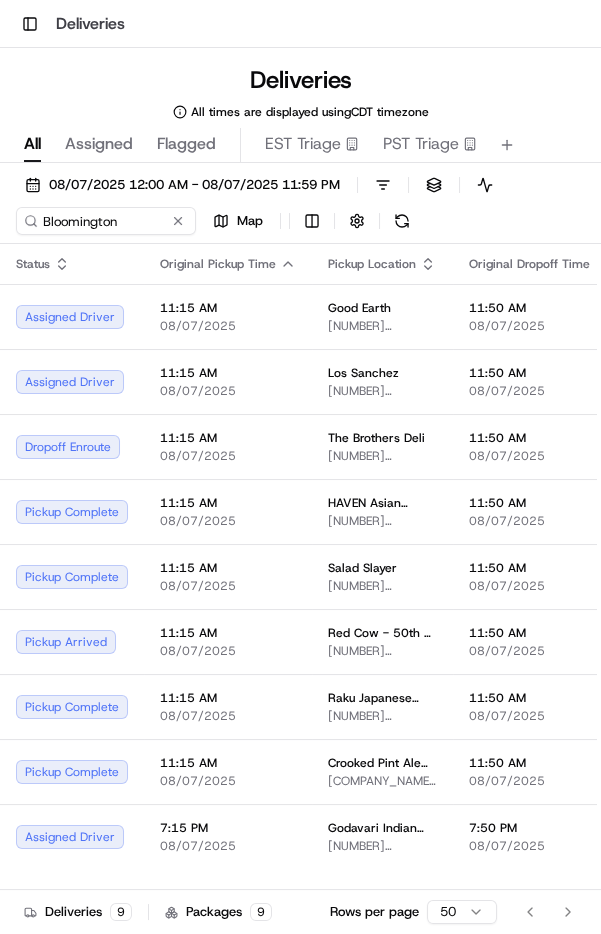 click on "11:50 AM" at bounding box center [539, 633] 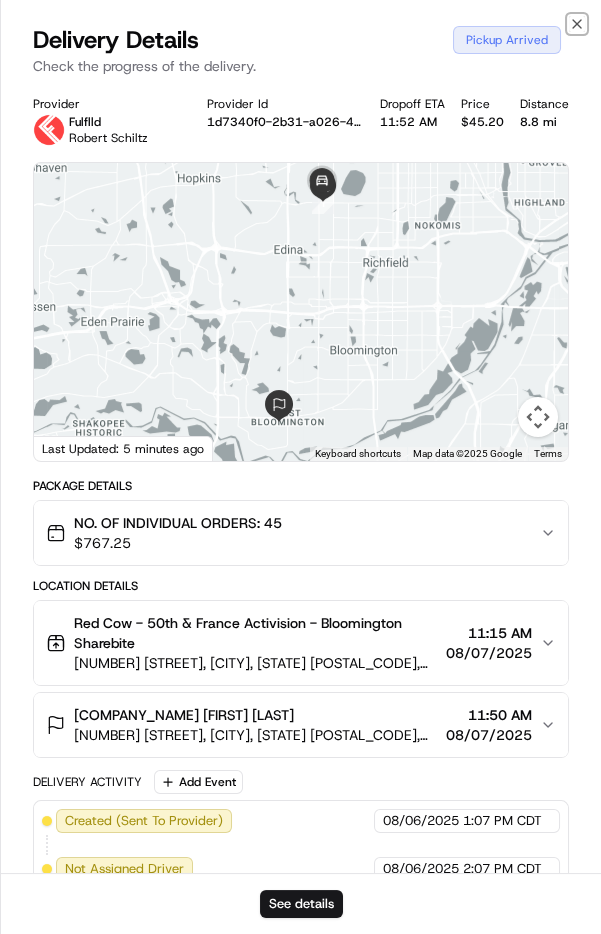 click 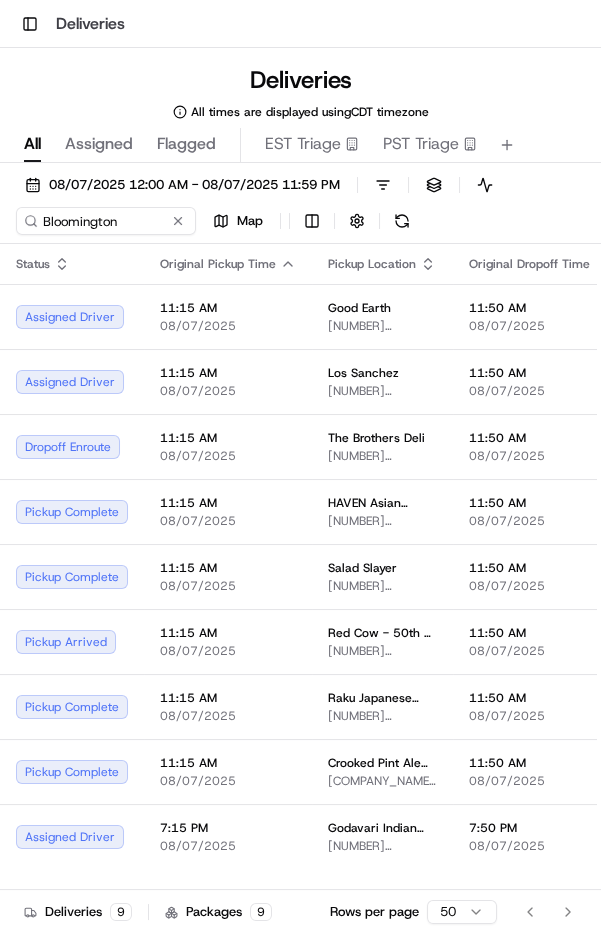 click on "11:50 AM 08/07/2025" at bounding box center (539, 772) 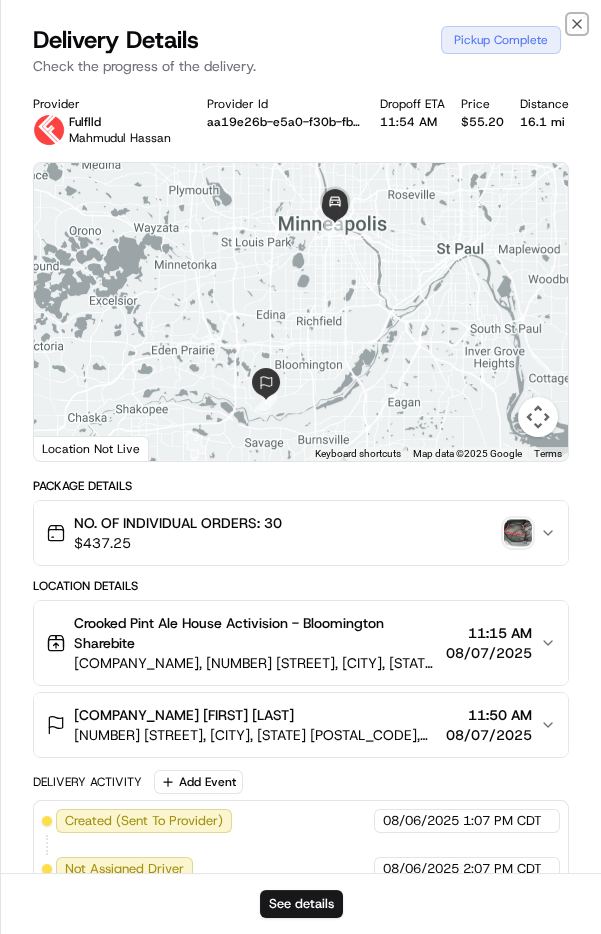 click 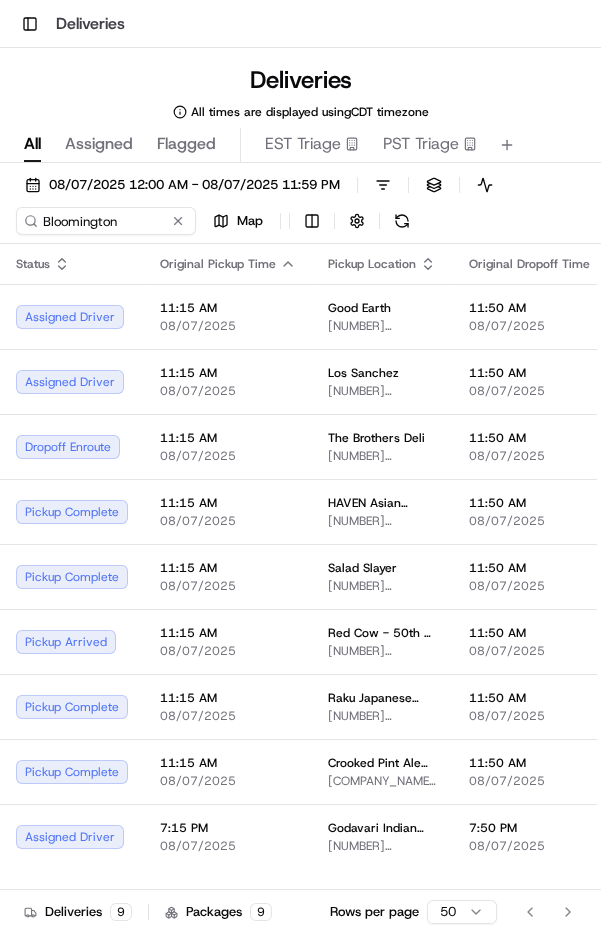 click on "11:50 AM" at bounding box center (539, 438) 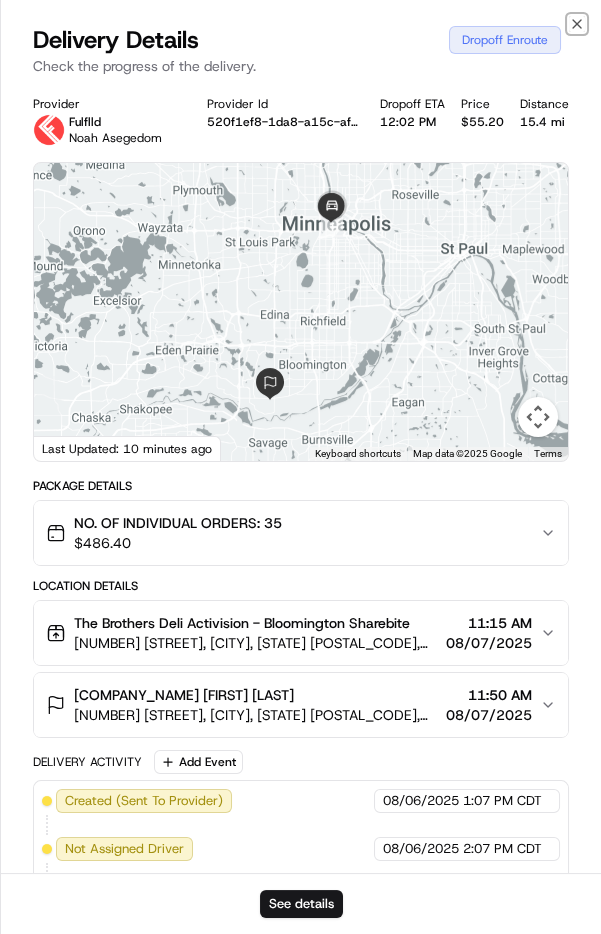 click 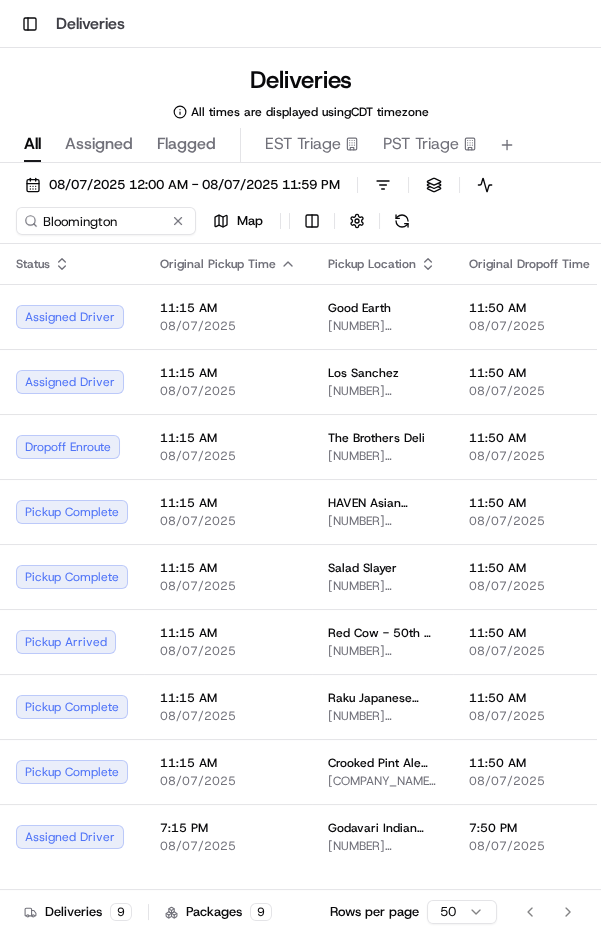 click on "11:50 AM" at bounding box center [539, 568] 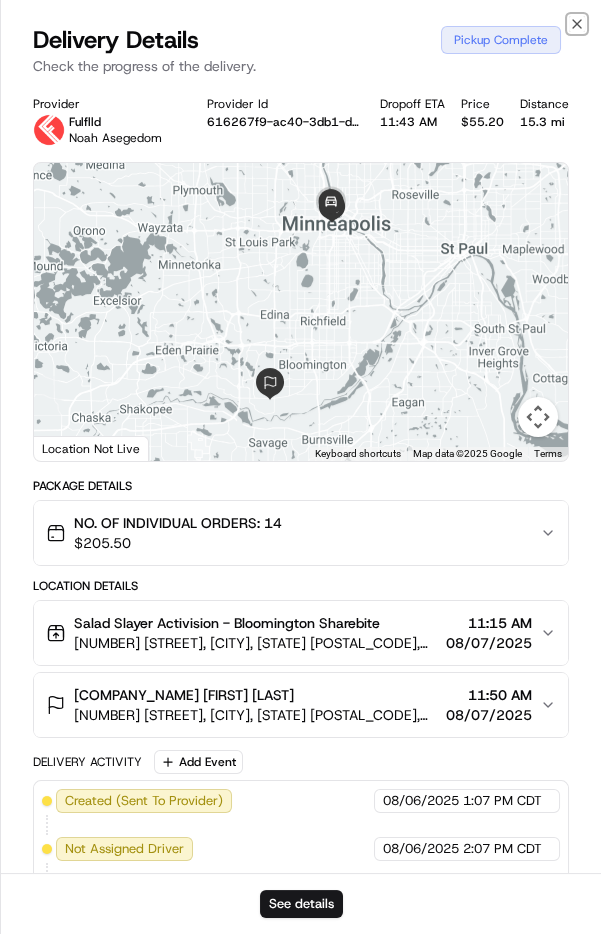 click 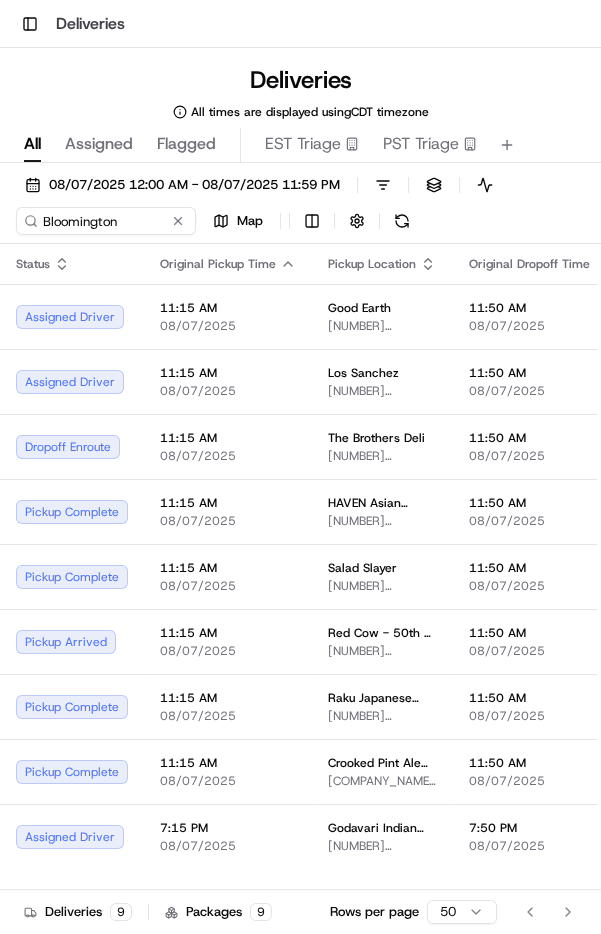click on "Raku Japanese Restaurant" at bounding box center (382, 698) 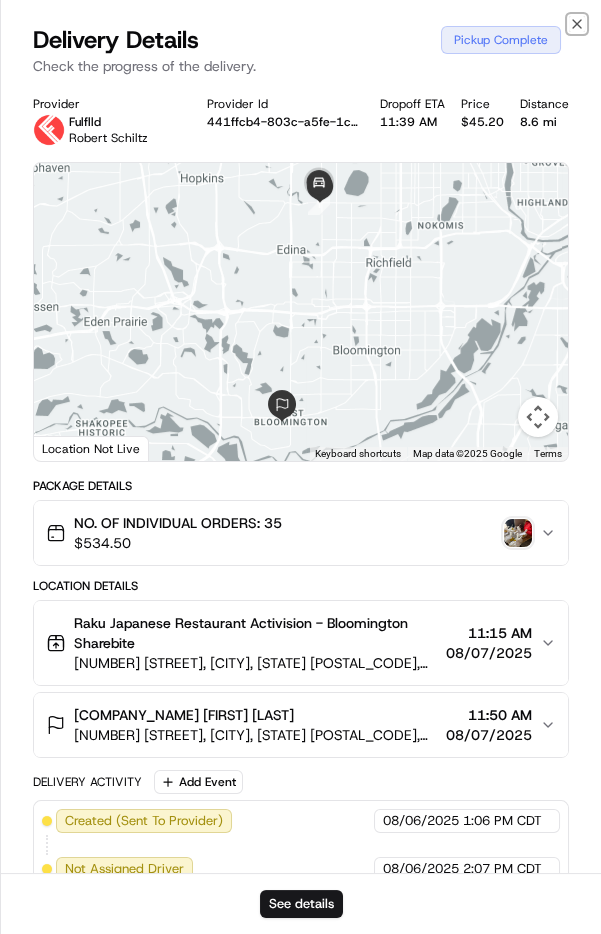 click 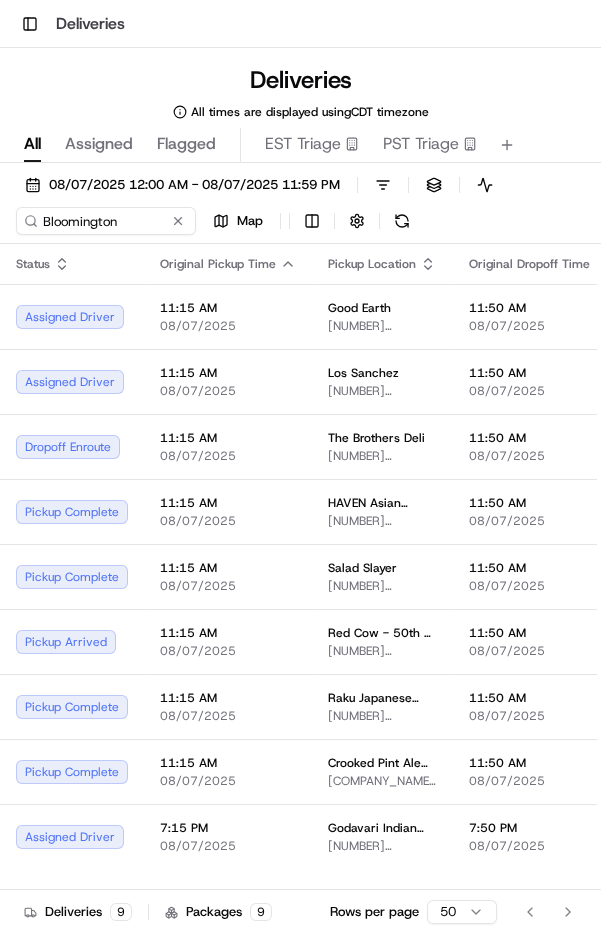 click on "11:50 AM" at bounding box center [539, 568] 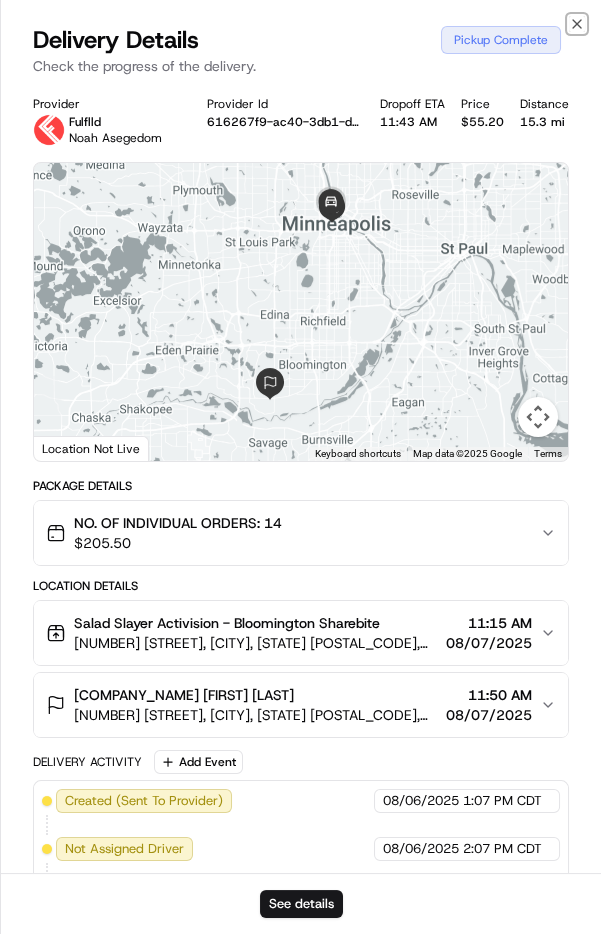 click 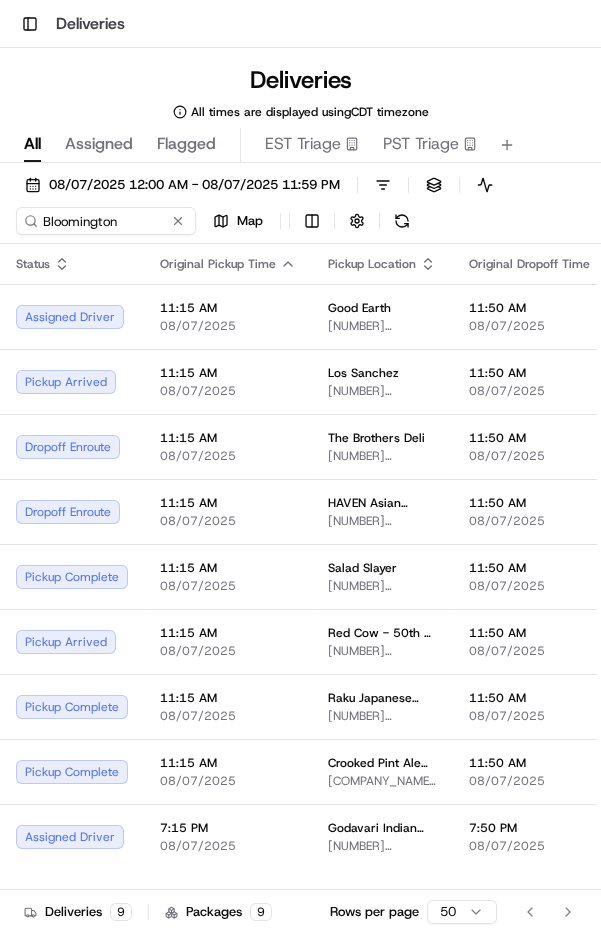 click on "08/07/2025" at bounding box center [539, 456] 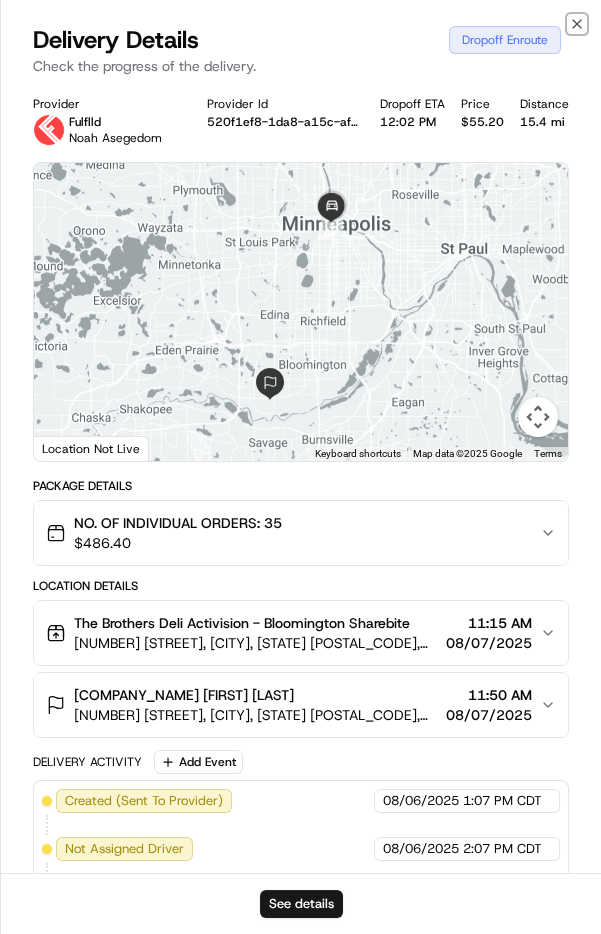 click 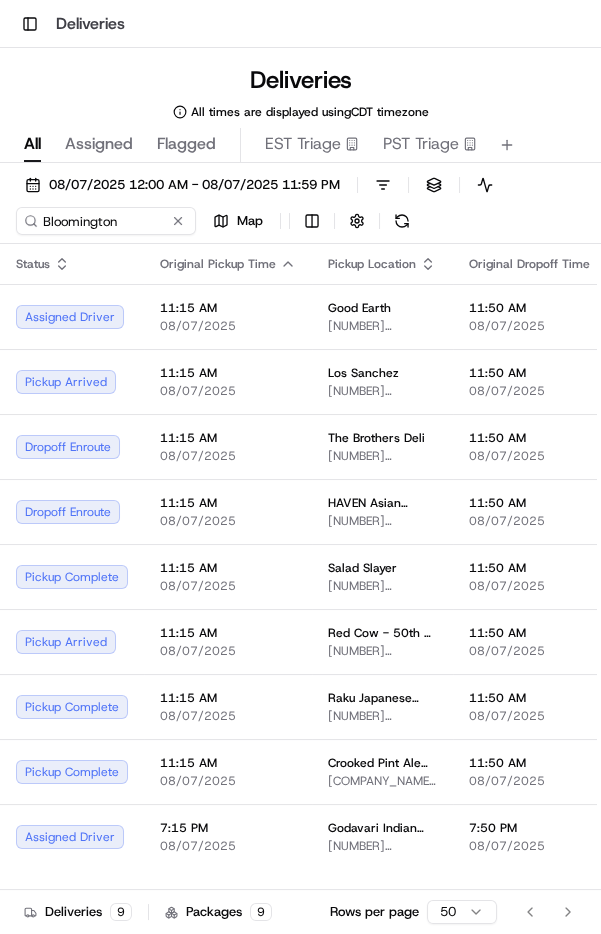 click on "11:50 AM" at bounding box center [539, 698] 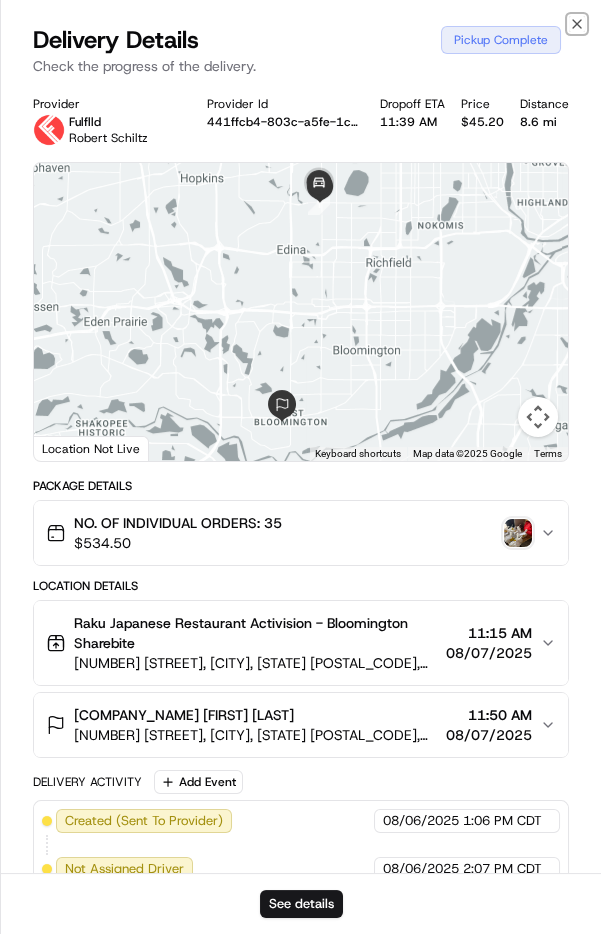 click 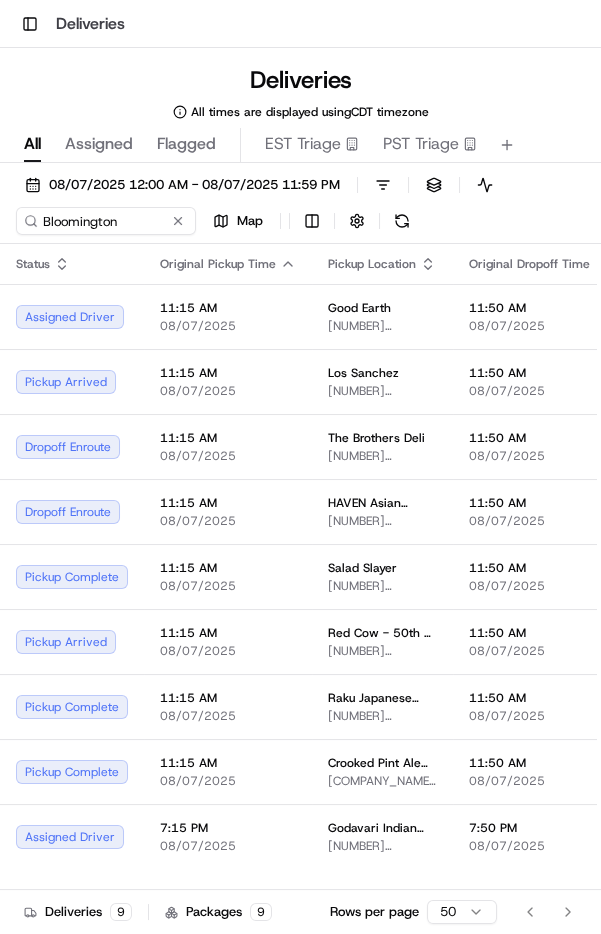 click at bounding box center [402, 221] 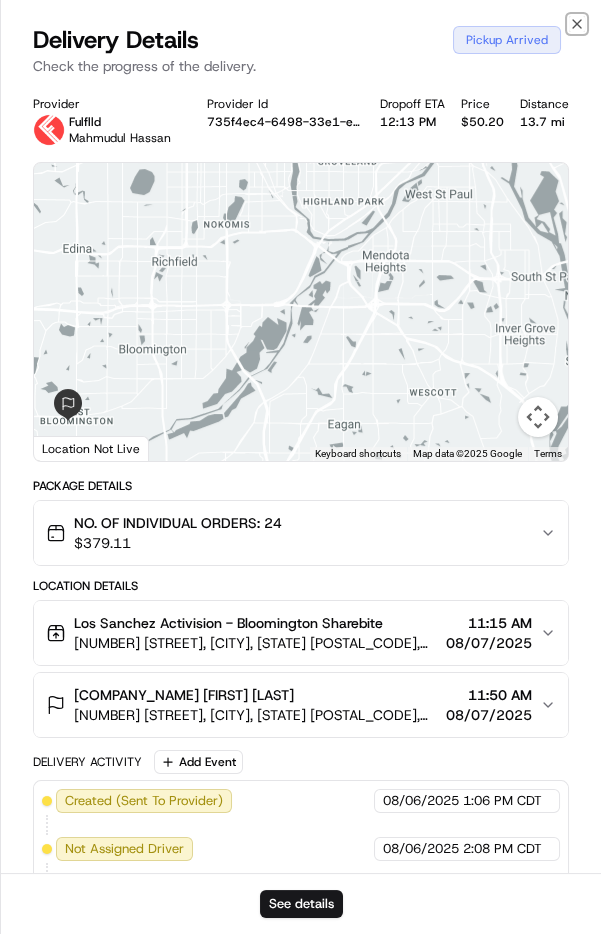 click 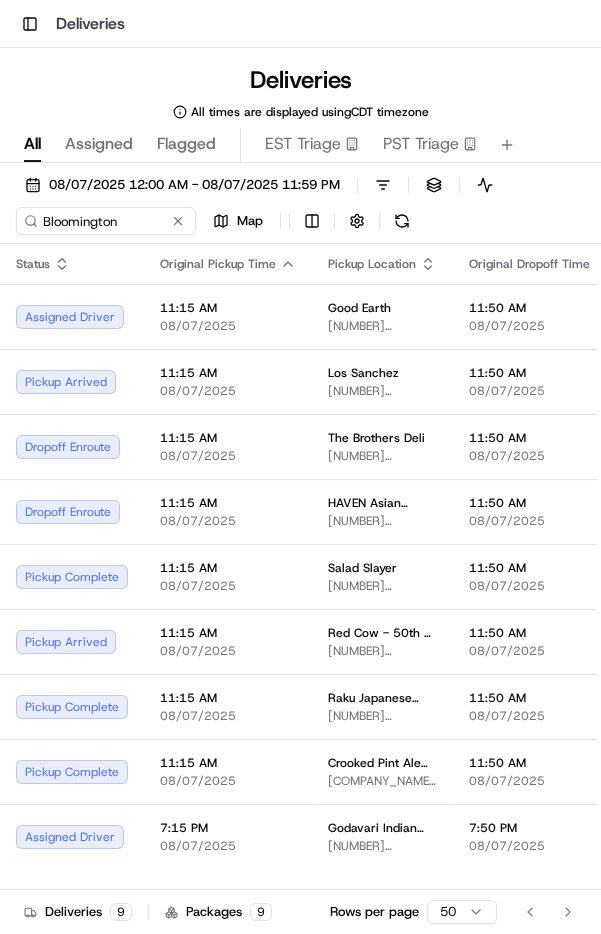 click on "08/07/2025" at bounding box center [539, 651] 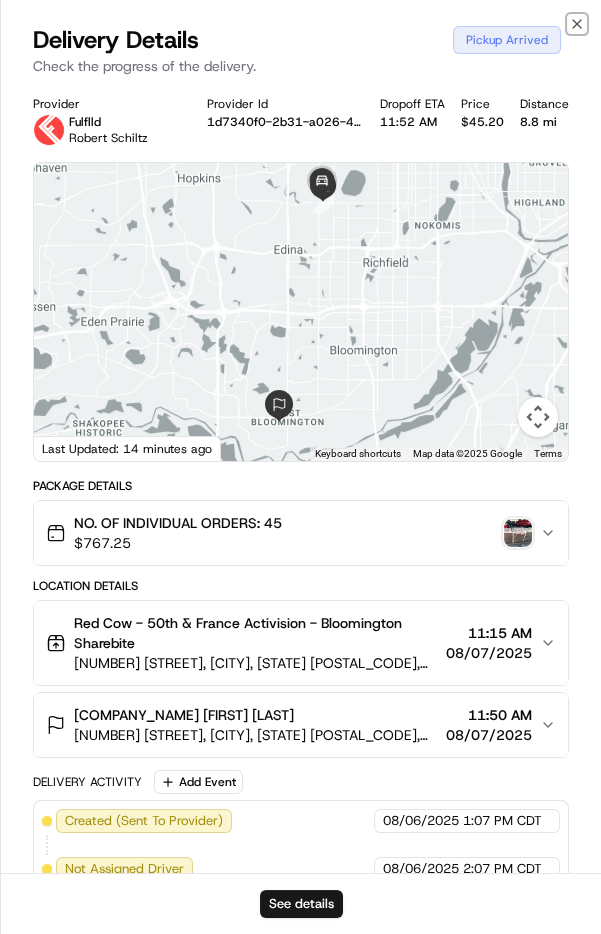 click 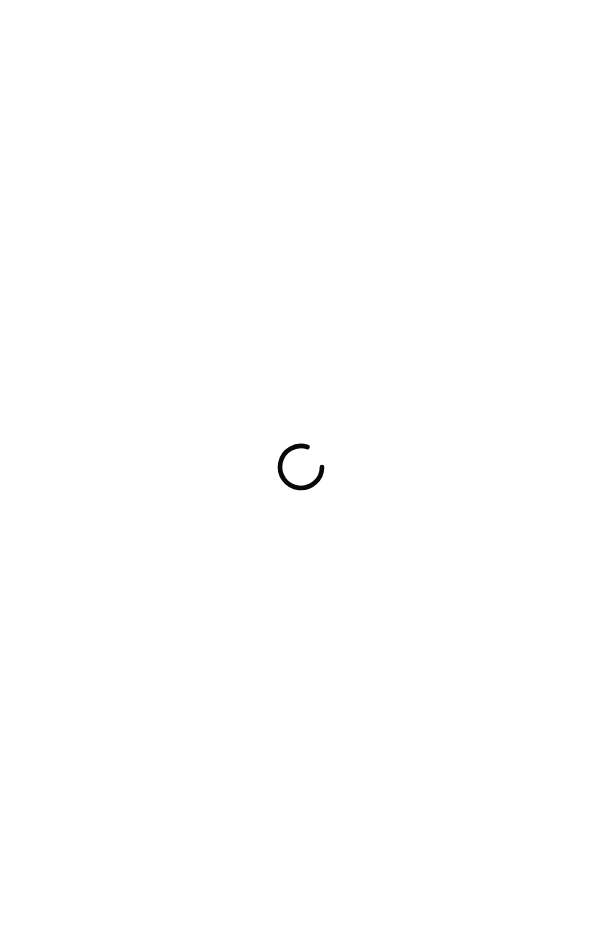 scroll, scrollTop: 0, scrollLeft: 0, axis: both 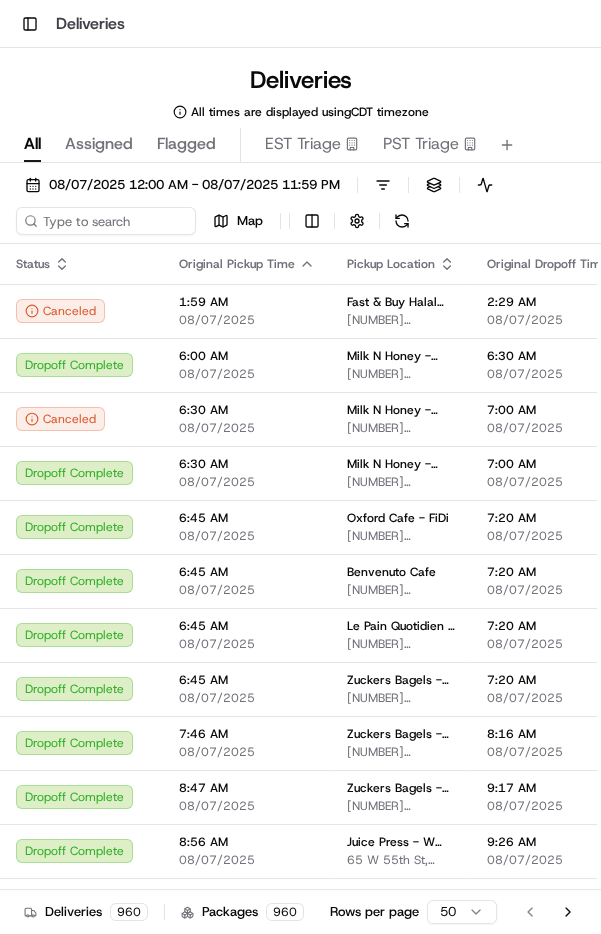 click on "Status" at bounding box center (81, 264) 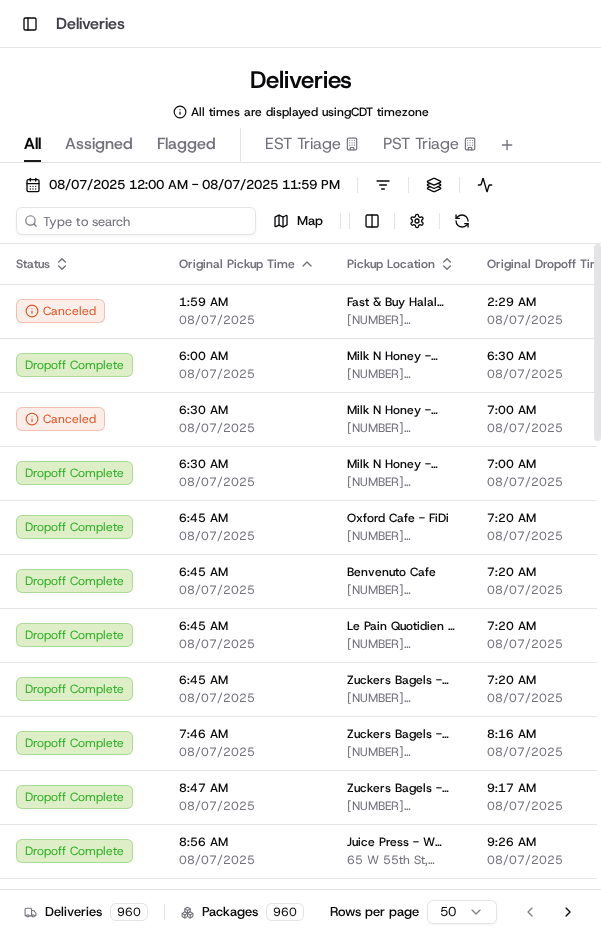 click at bounding box center [136, 221] 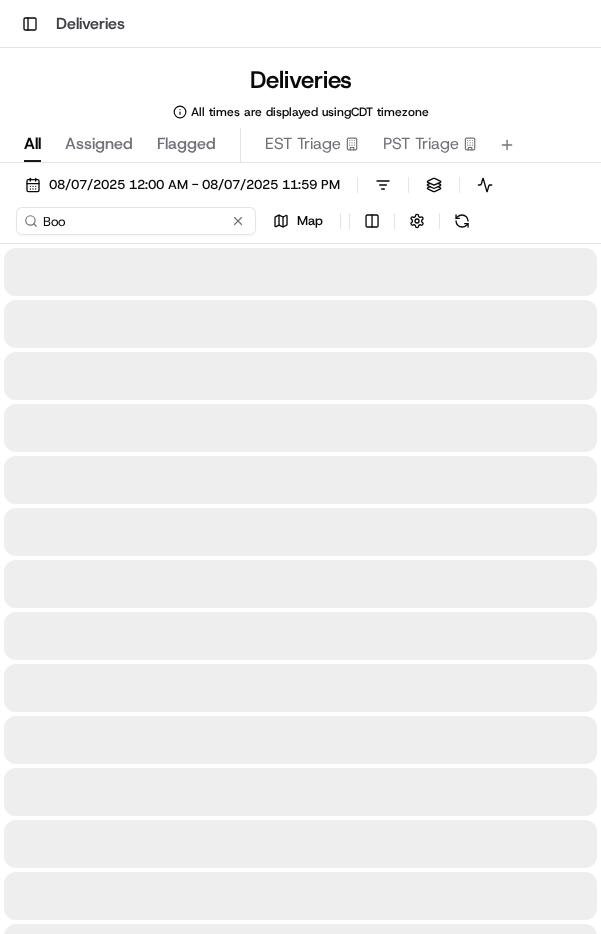 type on "Boom" 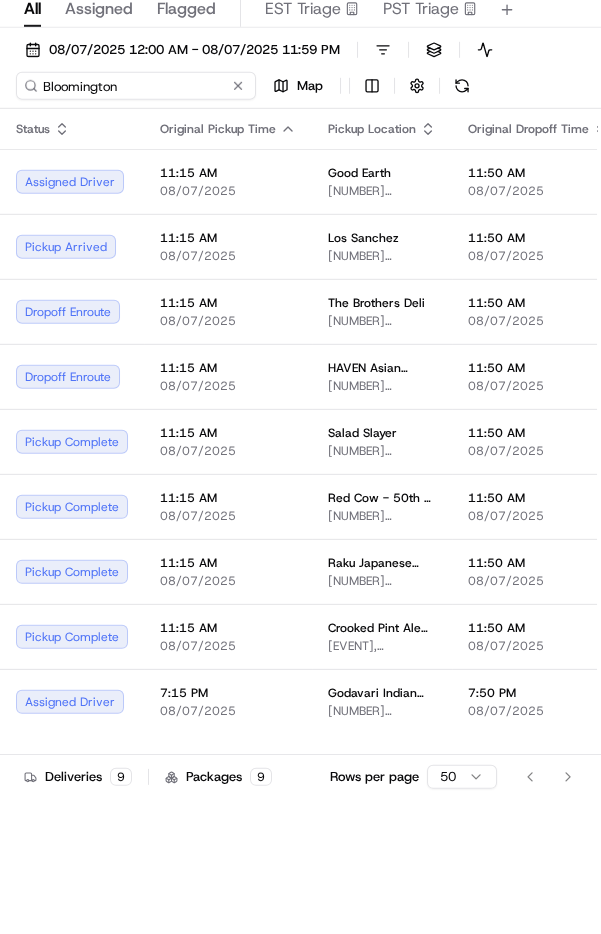 type on "Bloomington" 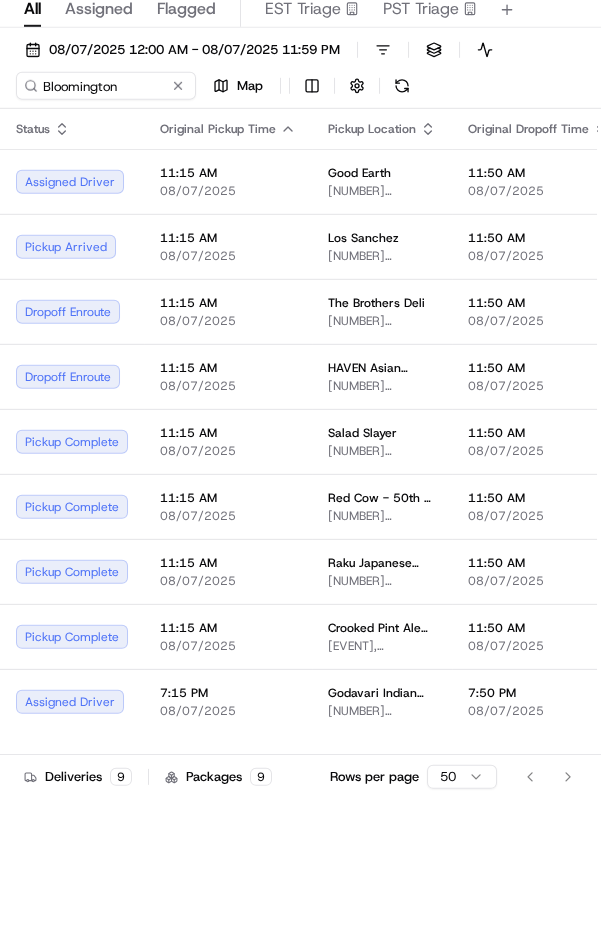 click on "08/07/2025" at bounding box center (538, 521) 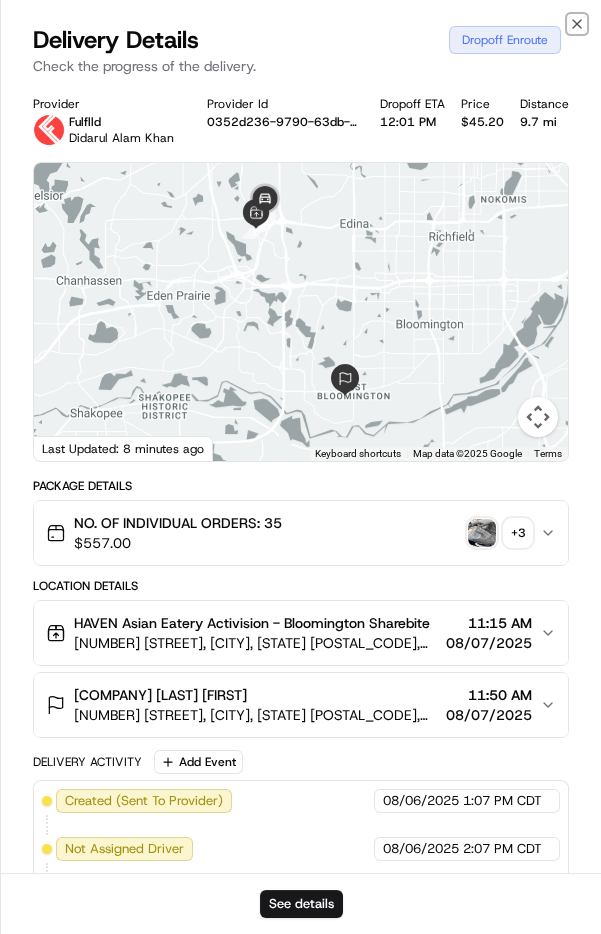 click 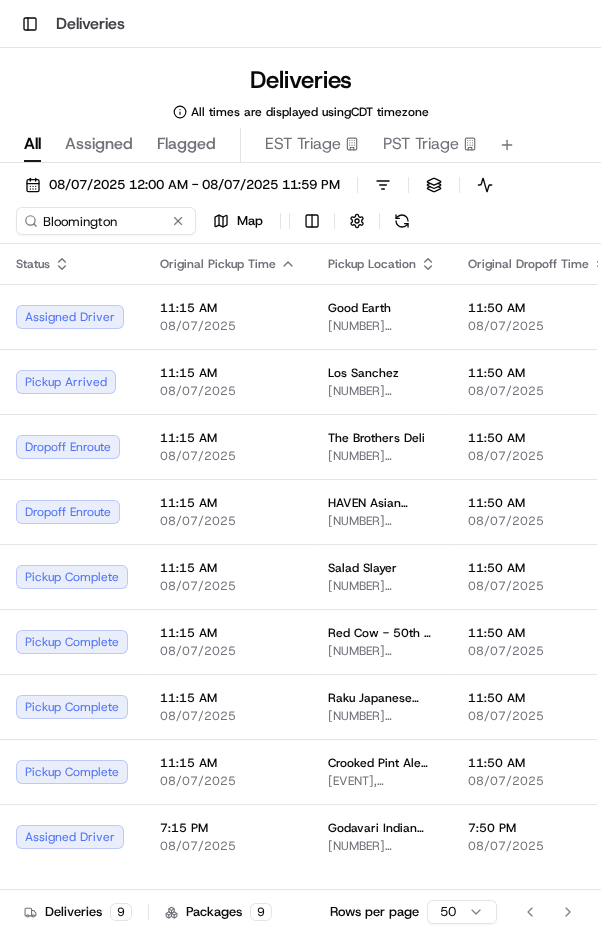 click on "08/07/2025" at bounding box center (538, 716) 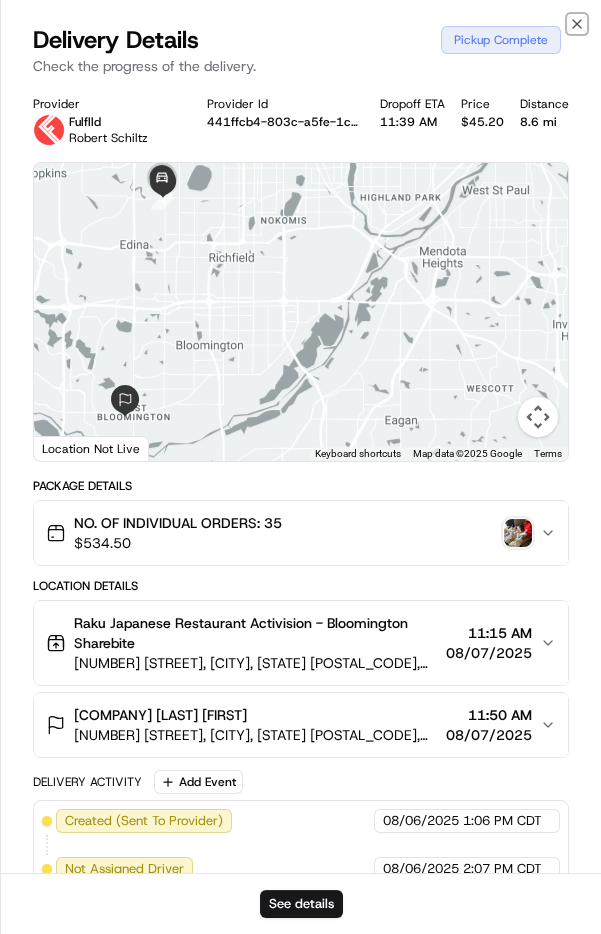 click 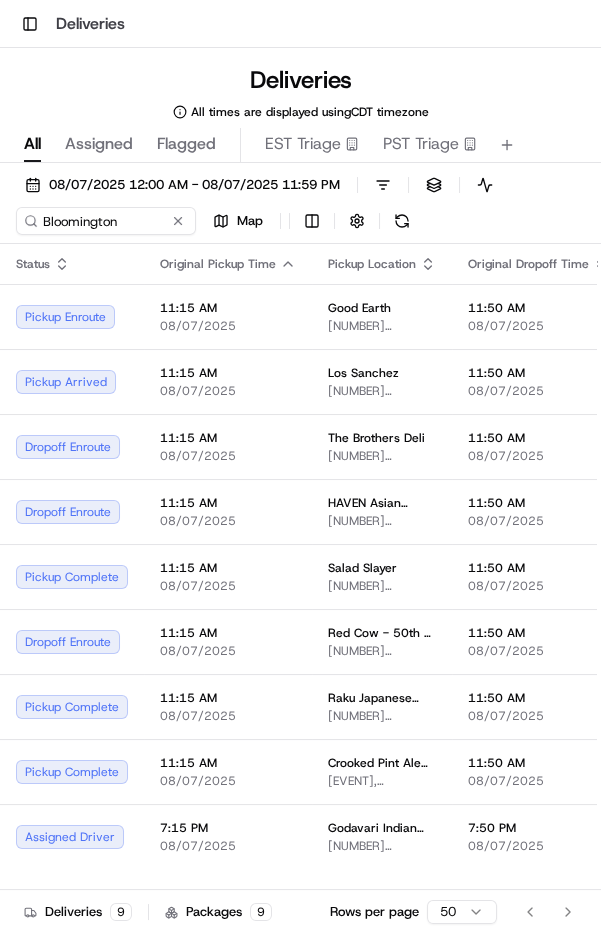 click on "11:50 AM" at bounding box center [538, 373] 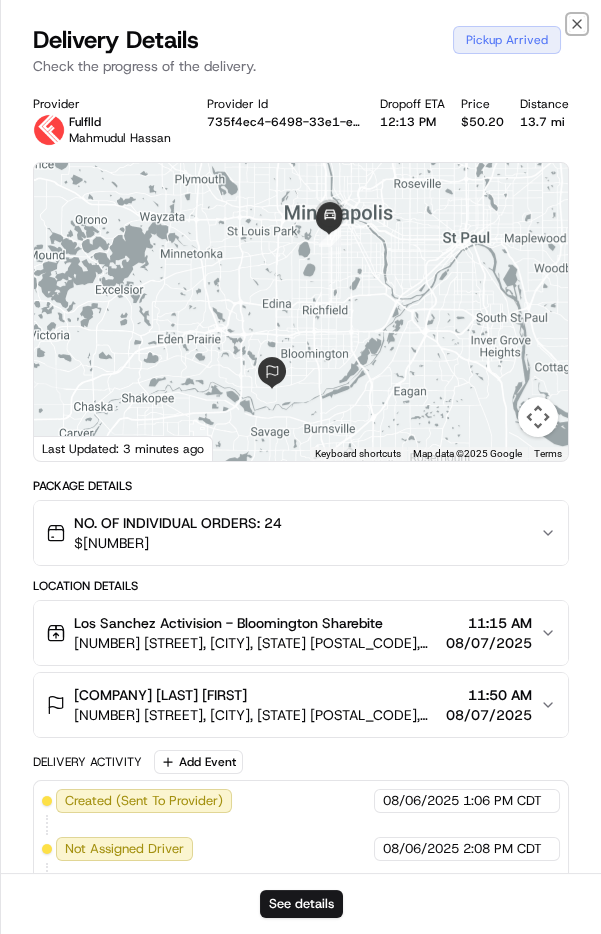 click 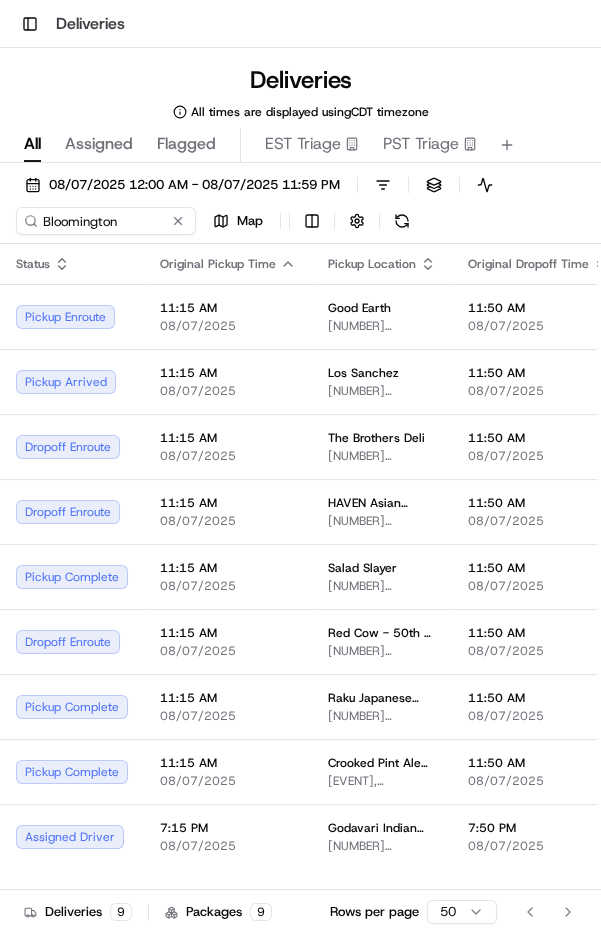 click on "11:50 AM" at bounding box center [538, 438] 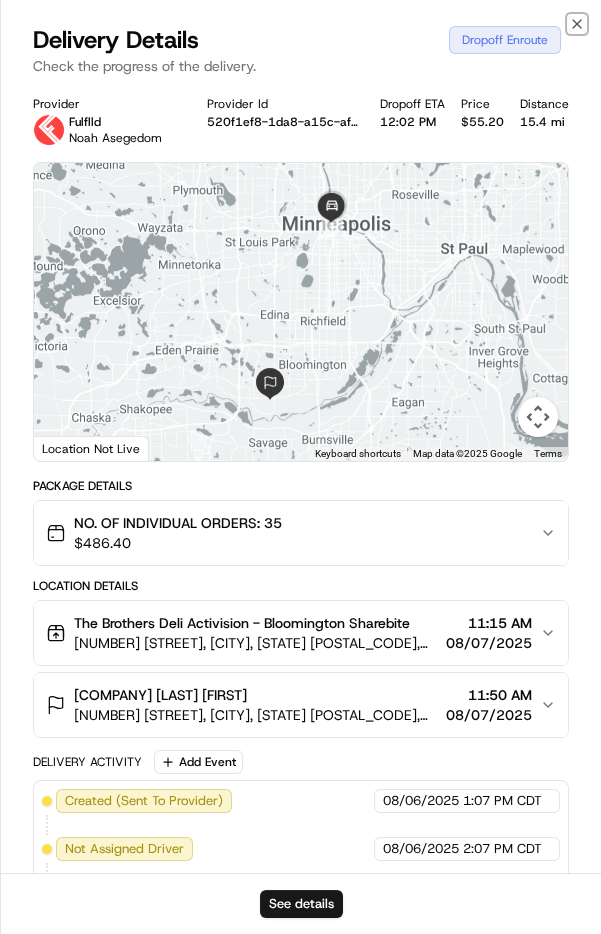 click 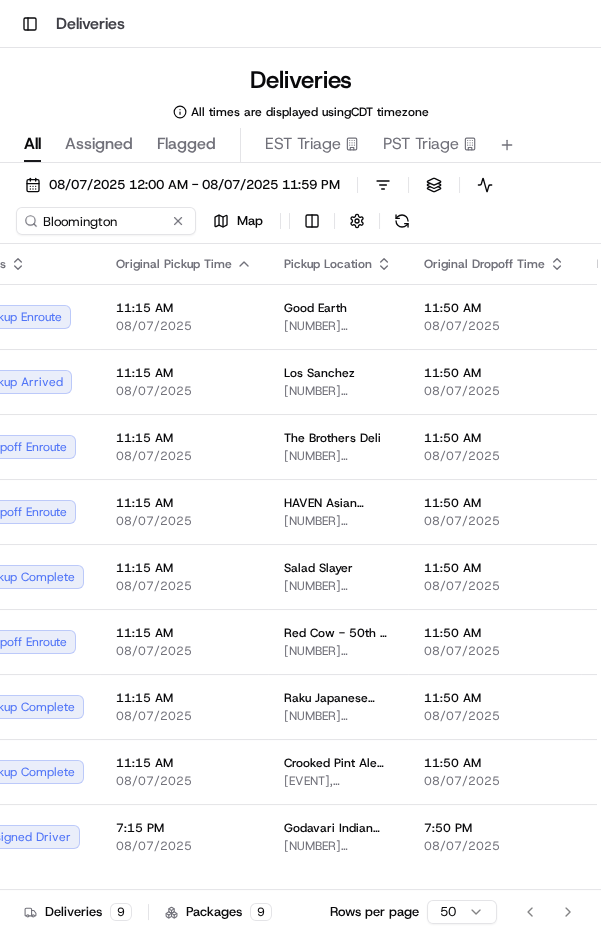 scroll, scrollTop: 0, scrollLeft: 69, axis: horizontal 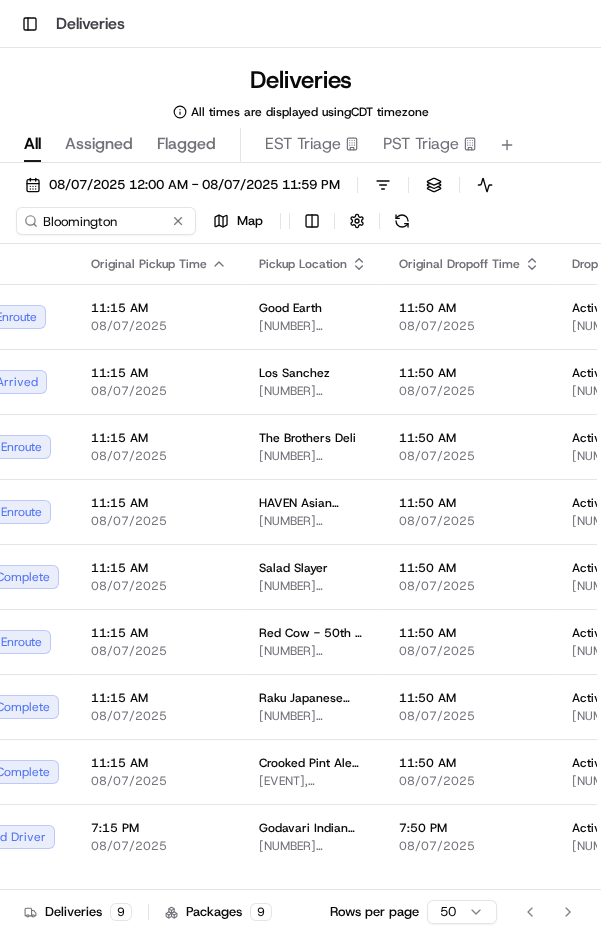 click on "08/07/2025" at bounding box center [469, 651] 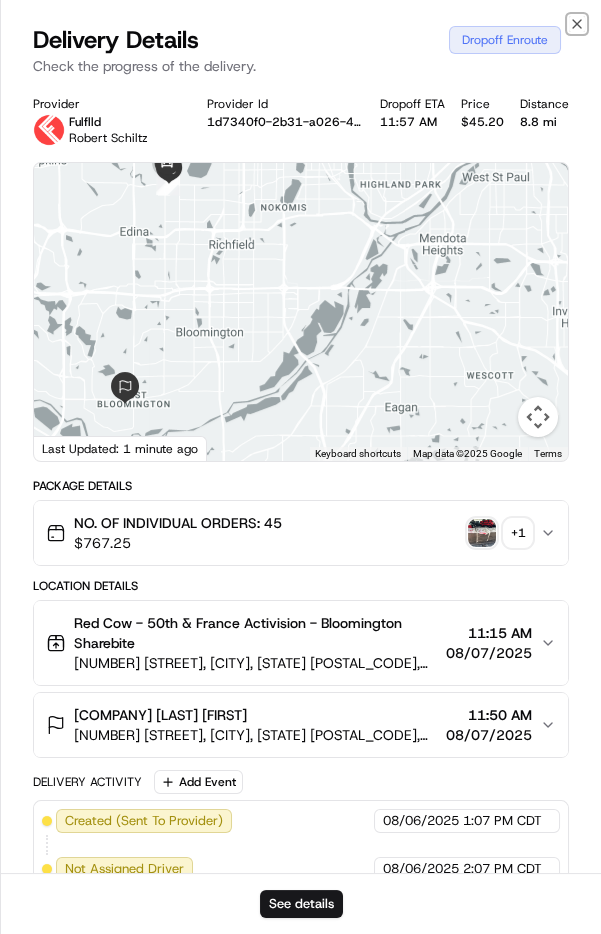 click 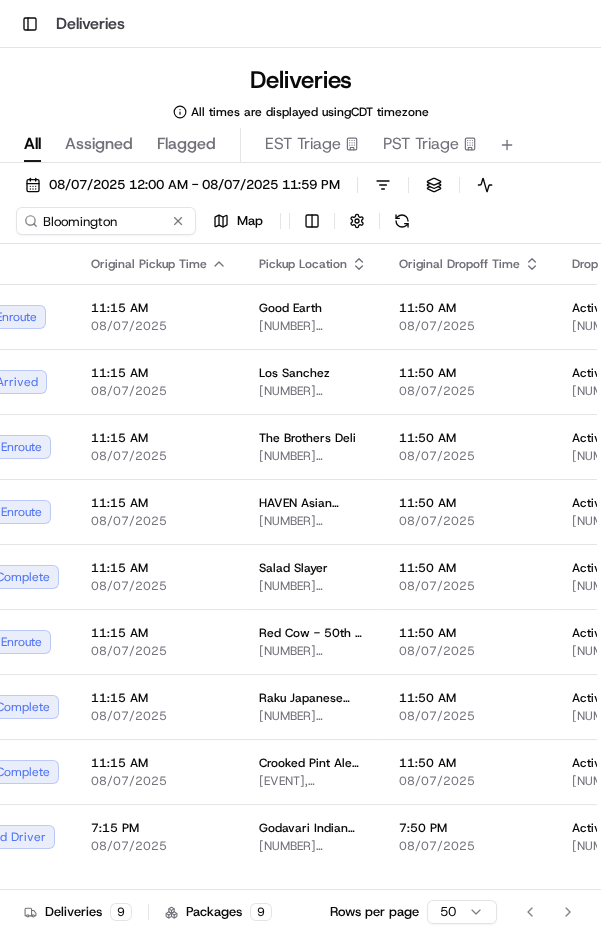 click on "08/07/2025" at bounding box center (469, 521) 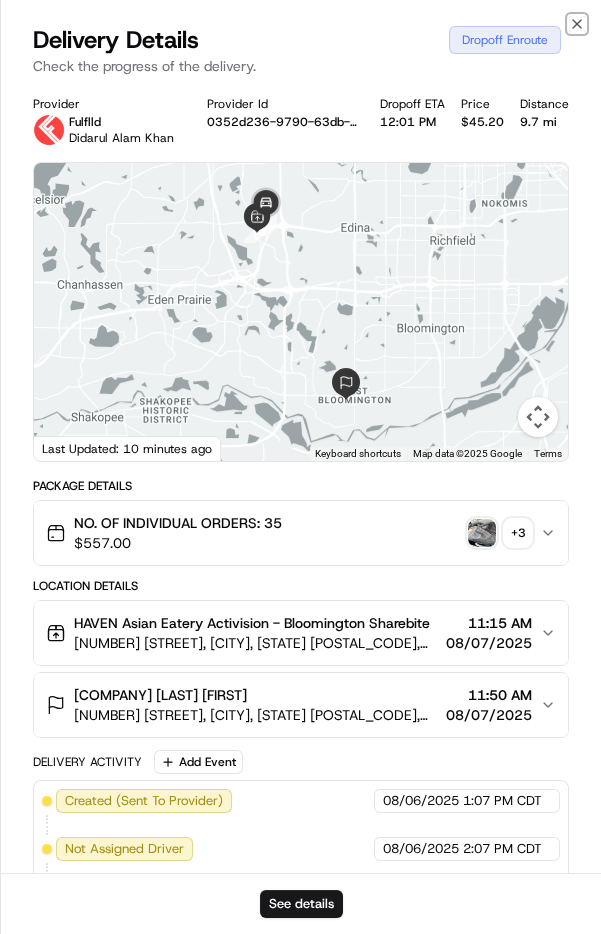 click 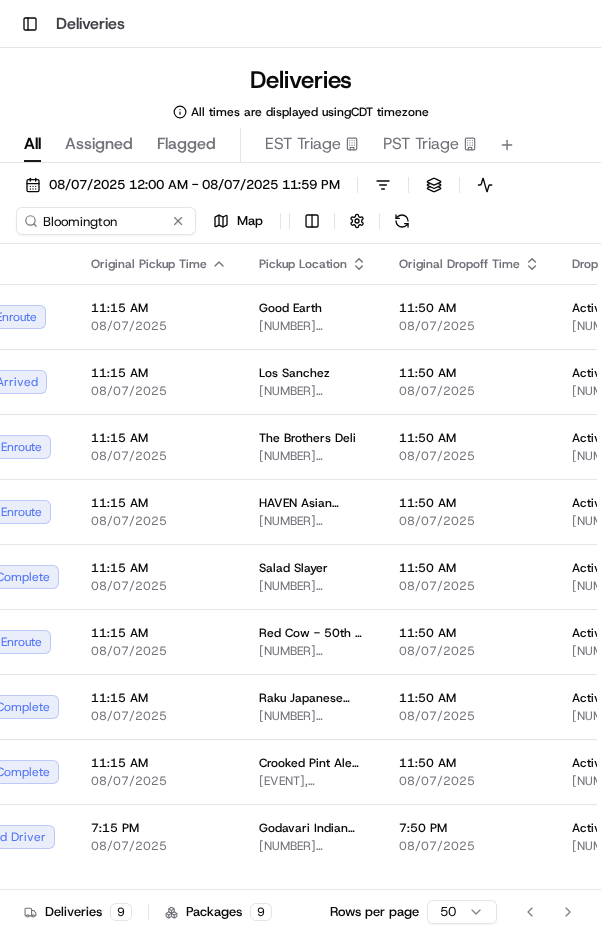 click on "11:50 AM" at bounding box center (469, 698) 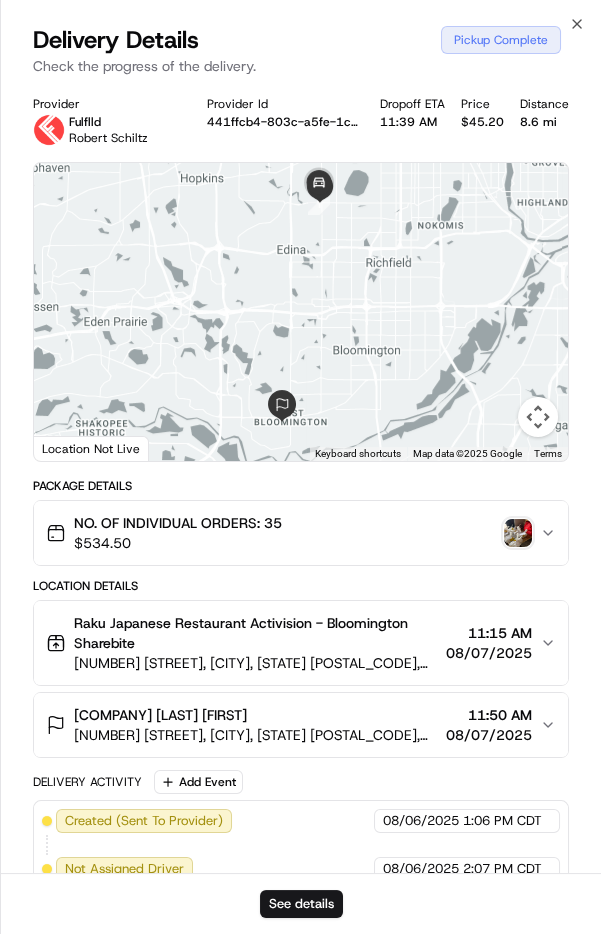 click on "Close Delivery Details Pickup Complete Check the progress of the delivery. Provider Fulflld [LAST] [FIRST] Provider Id [UUID] Dropoff ETA [TIME] [CURRENCY][PRICE] [DISTANCE] To navigate the map with touch gestures double-tap and hold your finger on the map, then drag the map. ← Move left → Move right ↑ Move up ↓ Move down + Zoom in - Zoom out Home Jump left by 75% End Jump right by 75% Page Up Jump up by 75% Page Down Jump down by 75% 1 Keyboard shortcuts Map Data Map data ©2025 Google Map data ©2025 Google 2 km  Click to toggle between metric and imperial units Terms Report a map error Location Not Live Package Details NO. OF INDIVIDUAL ORDERS: 35 [CURRENCY][PRICE] Location Details [RESTAURANT] [COMPANY] [COMPANY] [NUMBER] [STREET], [CITY], [STATE] [POSTAL_CODE], [COUNTRY] [TIME] [DATE] [COMPANY] [LAST] [NUMBER] [STREET], [CITY], [STATE] [POSTAL_CODE], [COUNTRY] [TIME] [DATE] Delivery Activity Add Event Created (Sent To Provider) Fulflld [DATE]" at bounding box center [300, 467] 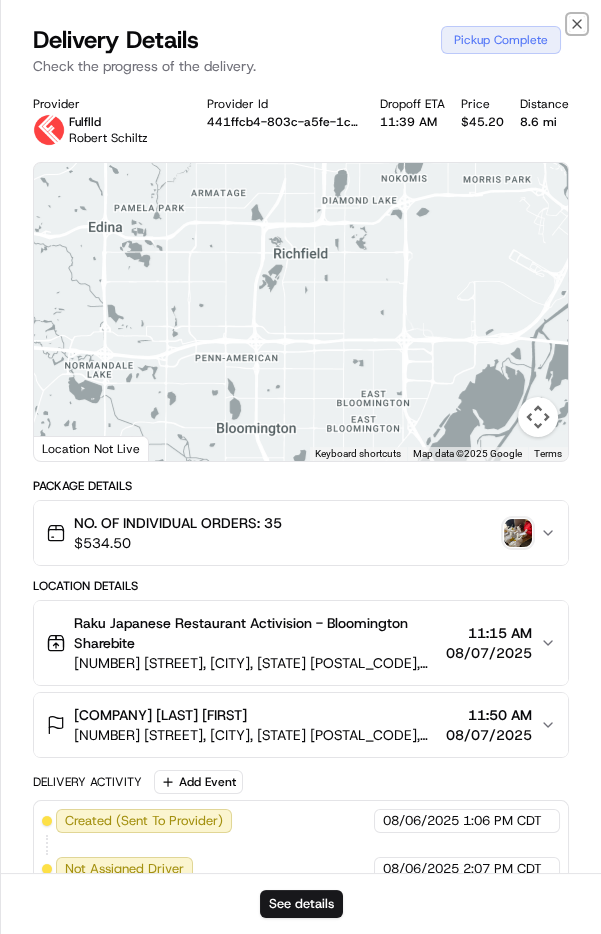 click 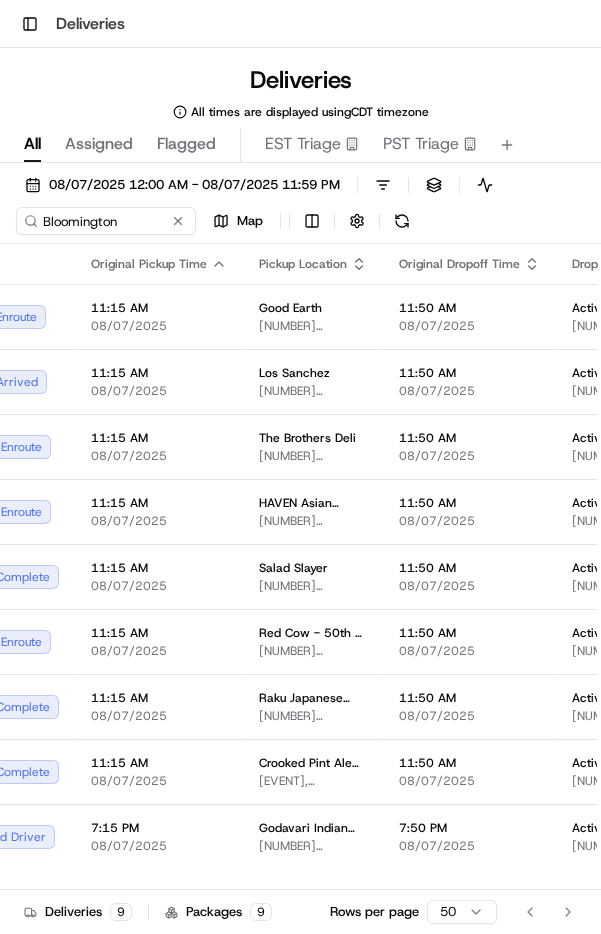 scroll, scrollTop: 0, scrollLeft: 0, axis: both 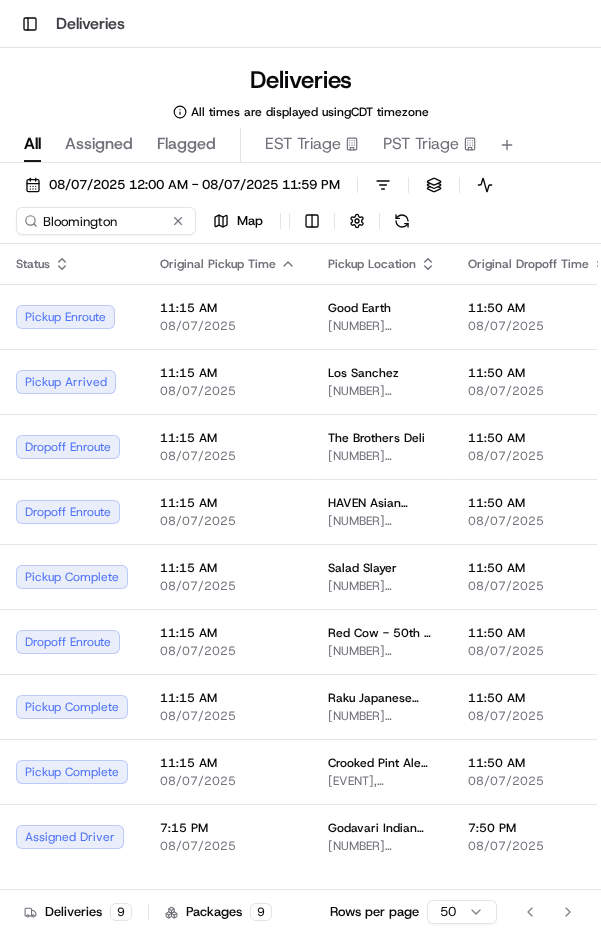 click on "11:50 AM" at bounding box center (538, 763) 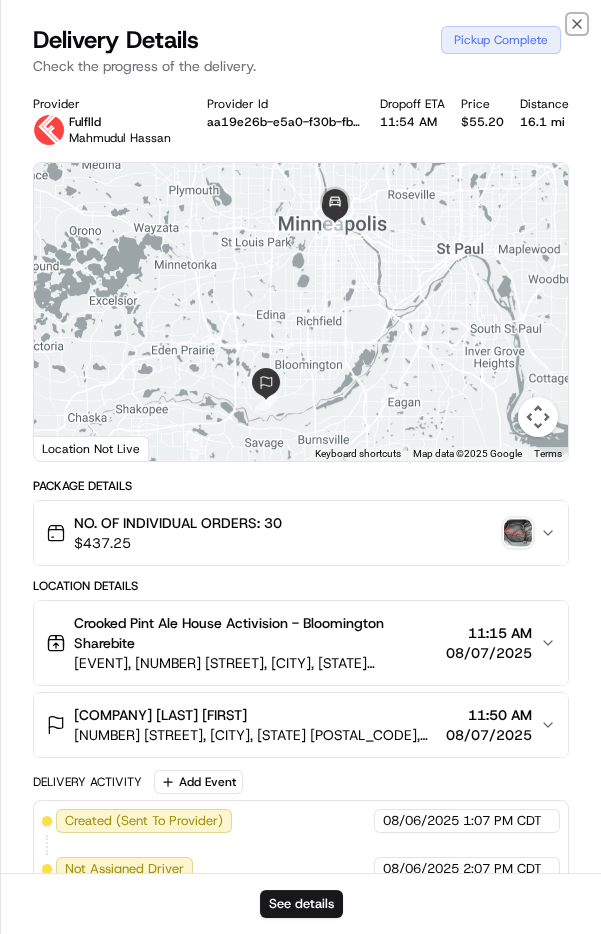click 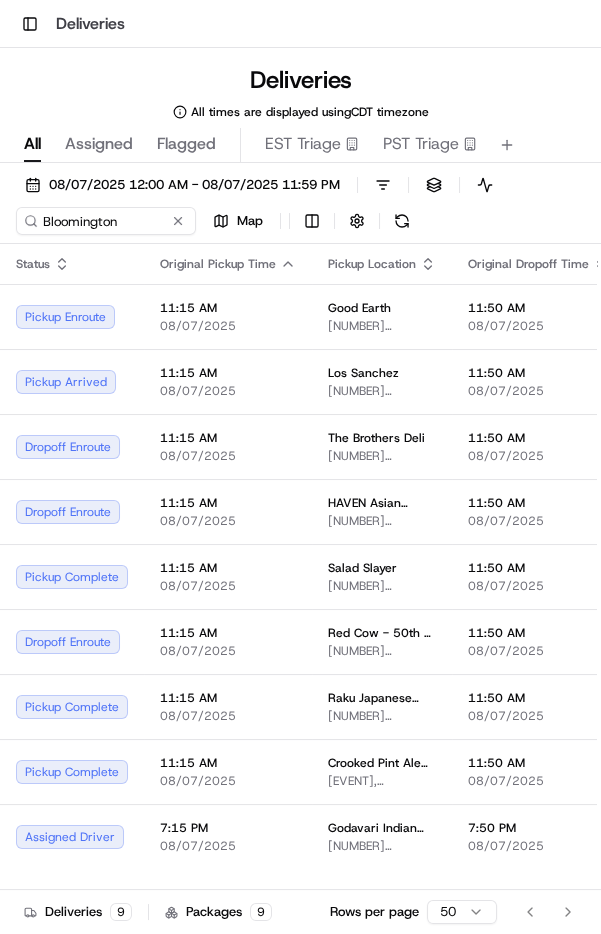click on "[RESTAURANT] [NUMBER] [STREET], [CITY], [STATE] [POSTAL_CODE], [COUNTRY]" at bounding box center (382, 316) 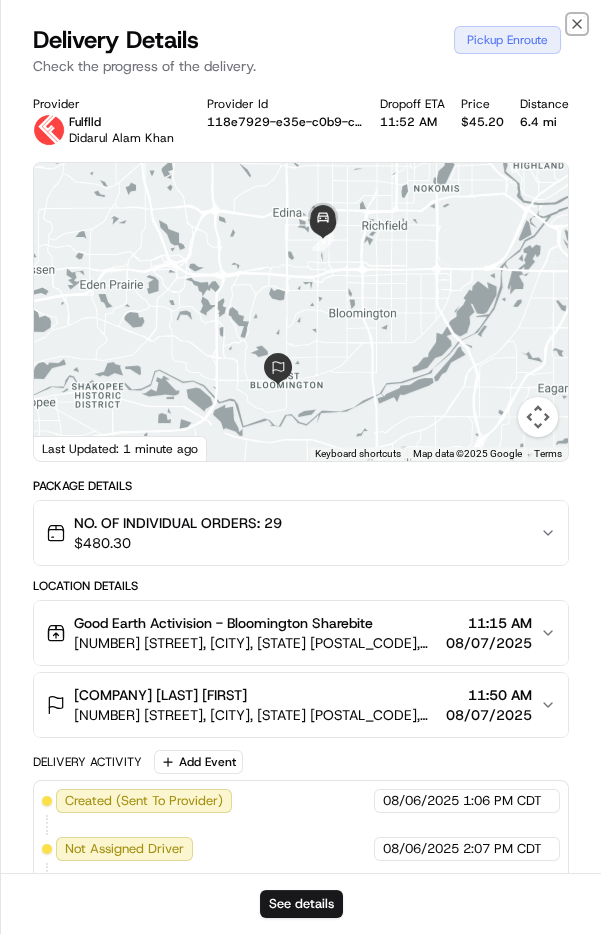 click 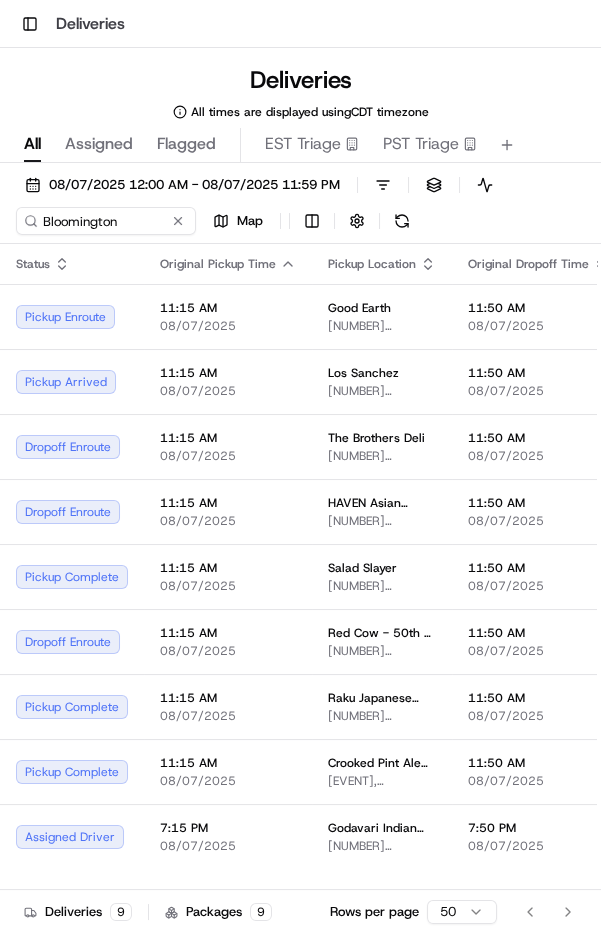 click on "11:50 AM" at bounding box center (538, 373) 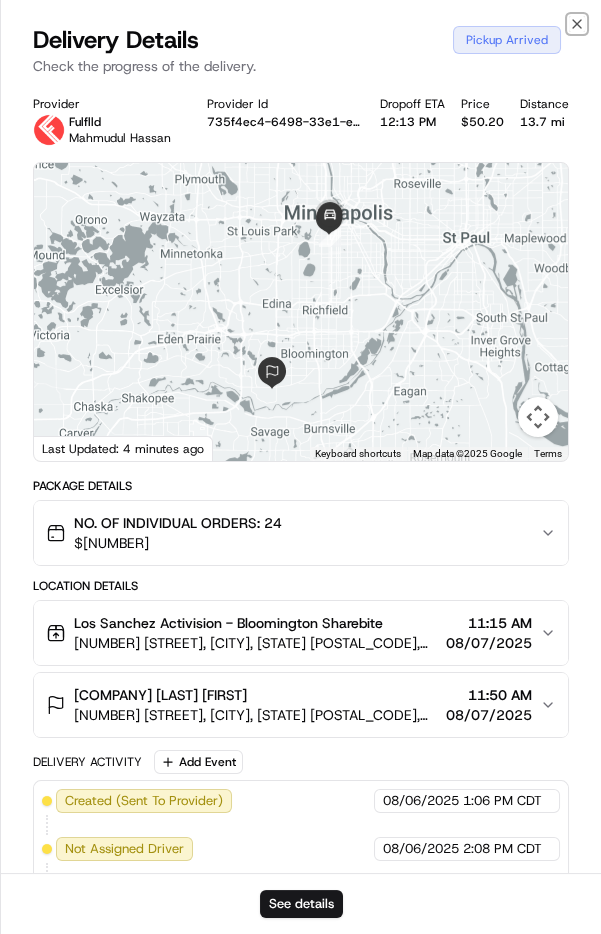 click 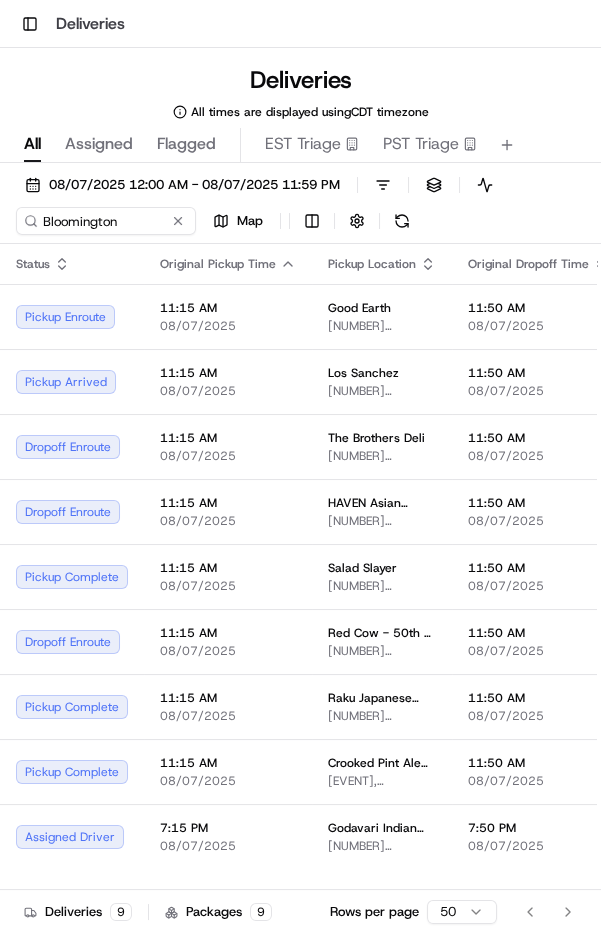 click on "11:50 AM 08/07/2025" at bounding box center [538, 446] 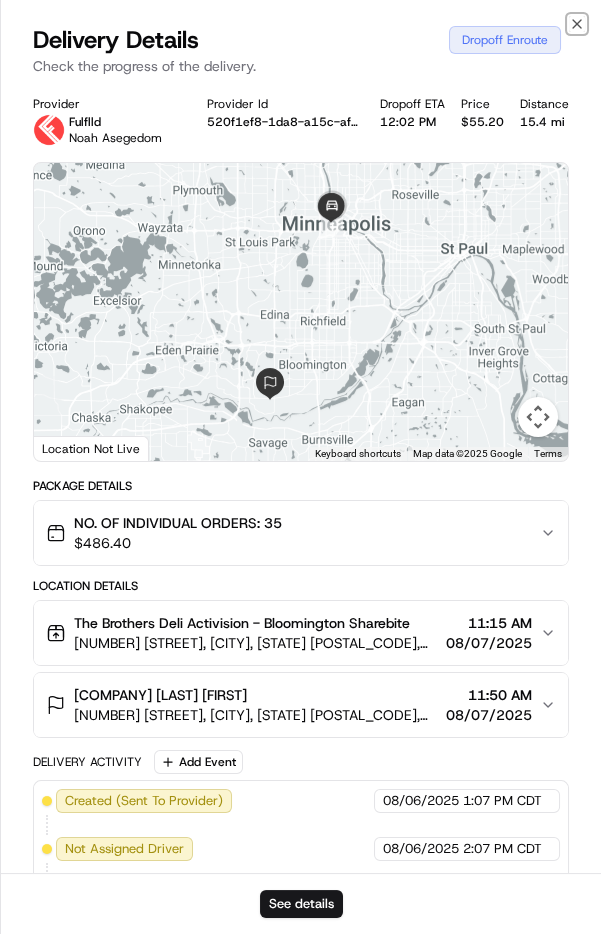 click 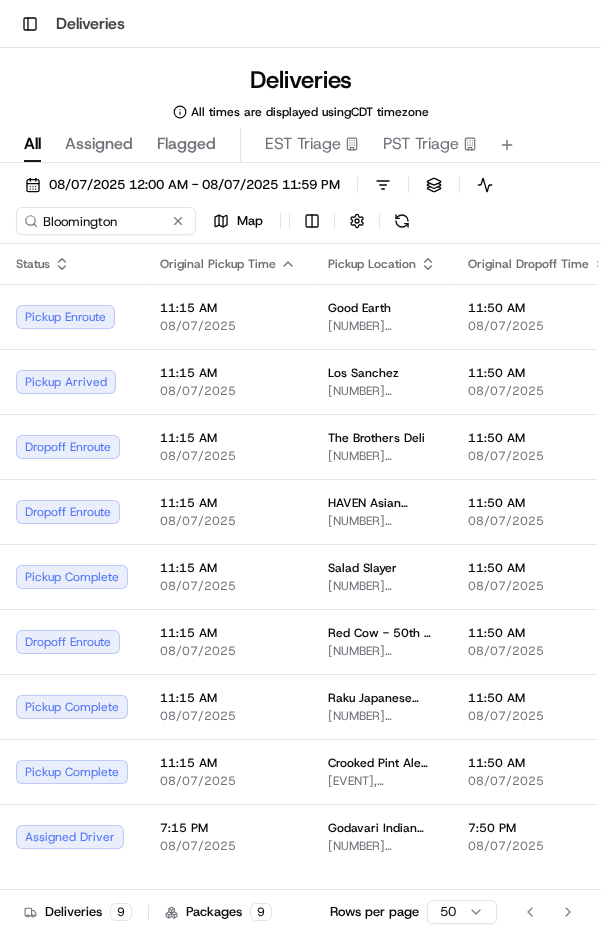click on "08/07/2025" at bounding box center (538, 651) 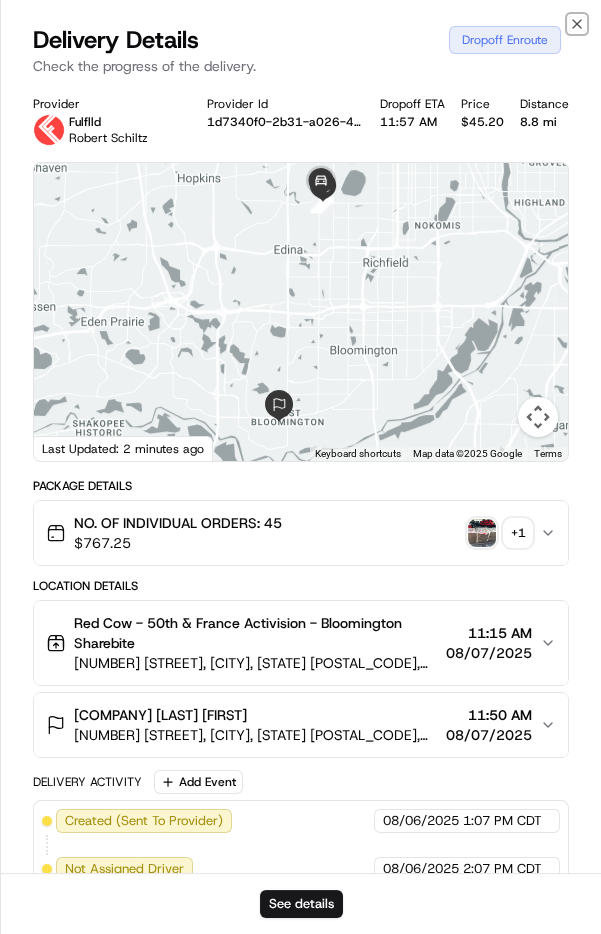 click 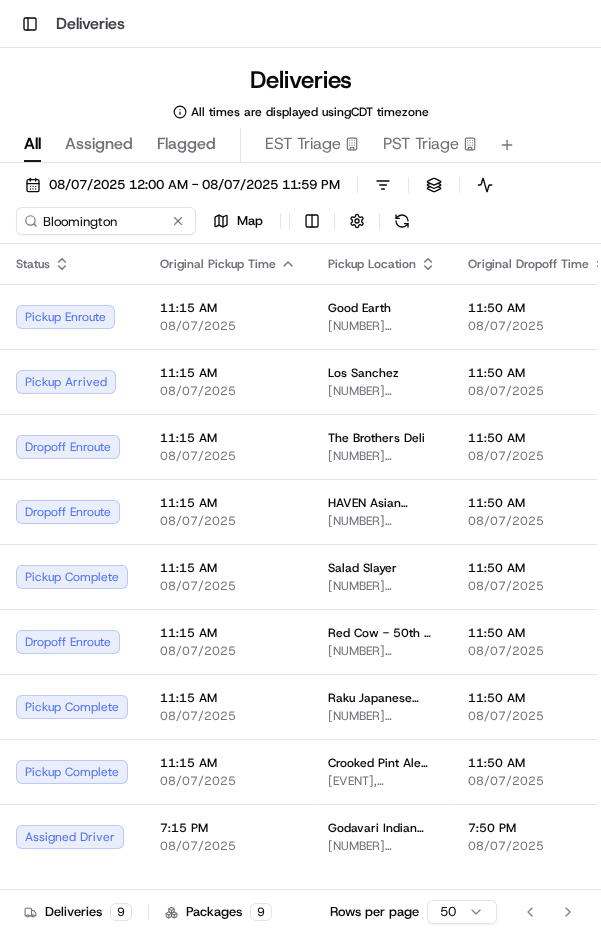 click on "11:50 AM 08/07/2025" at bounding box center [538, 707] 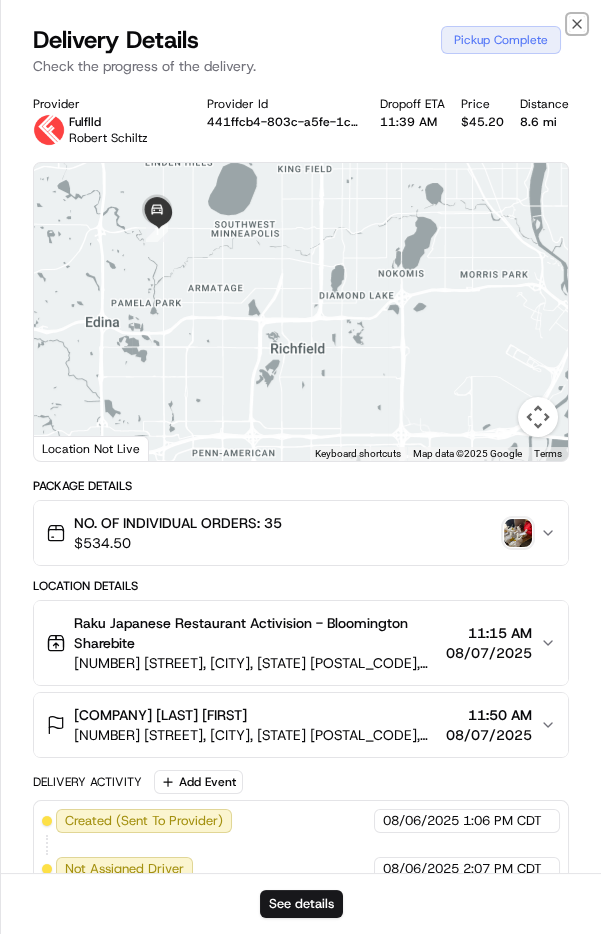 click 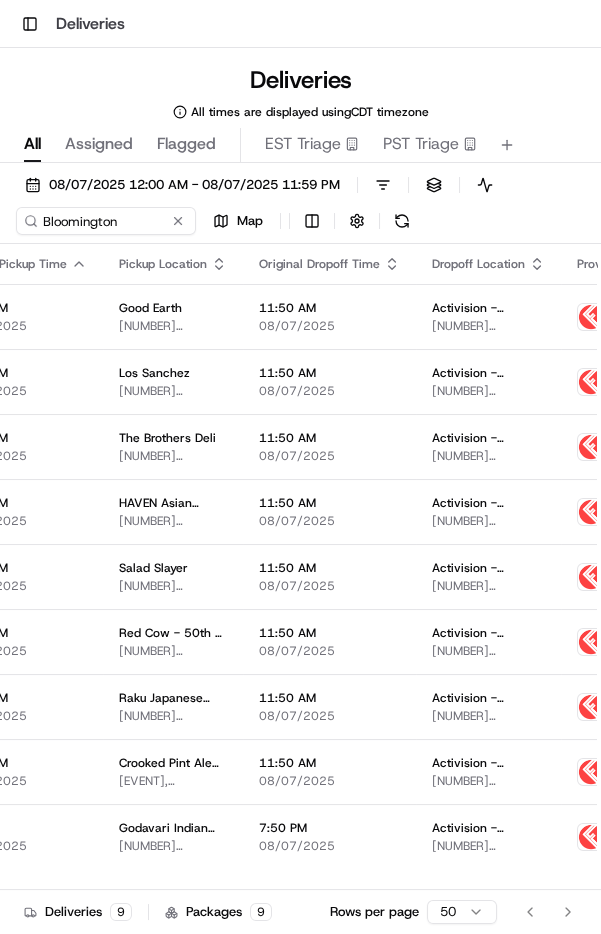 scroll, scrollTop: 0, scrollLeft: 357, axis: horizontal 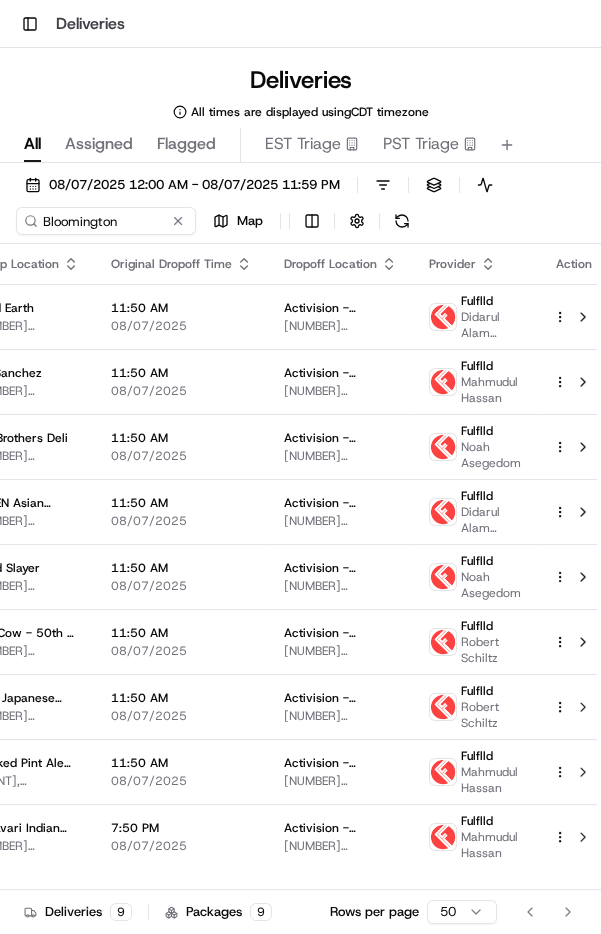 click on "Robert Schiltz" at bounding box center [491, 715] 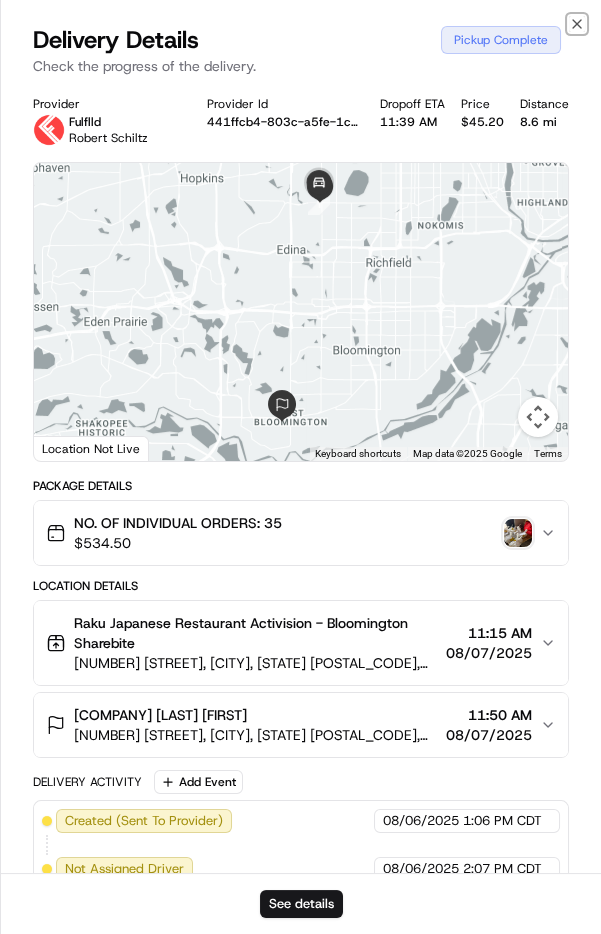 click 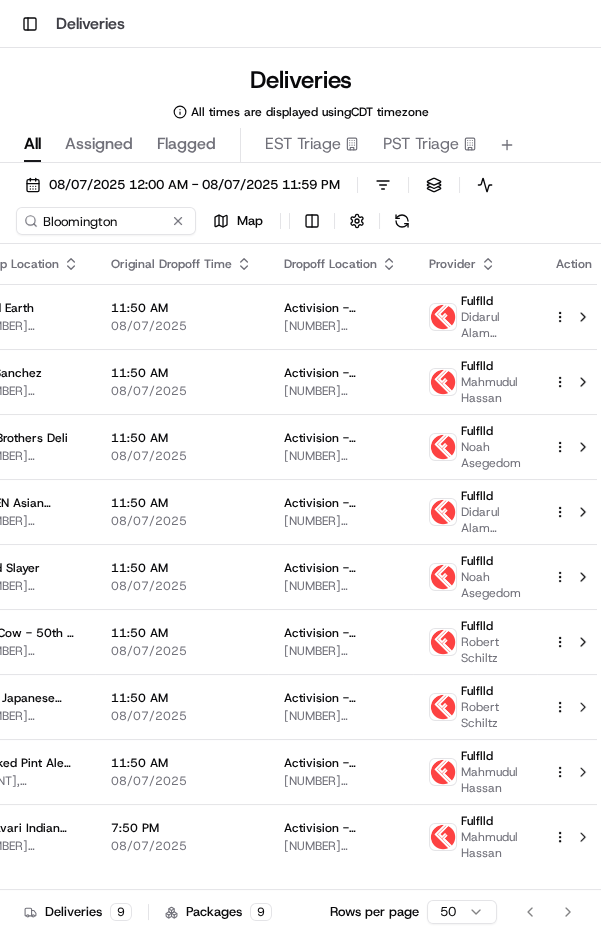 click on "Fulflld [LAST] [FIRST]" at bounding box center [475, 641] 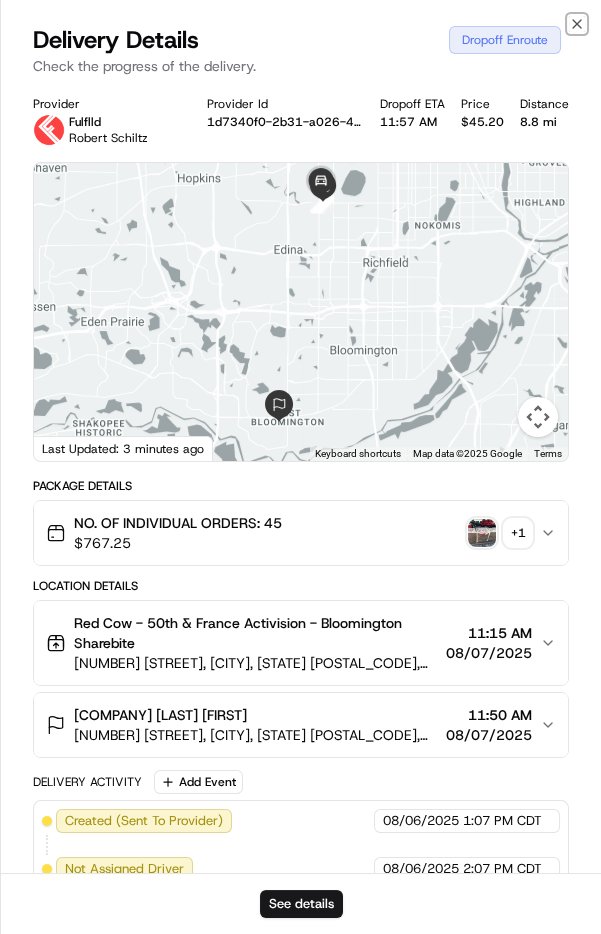 click 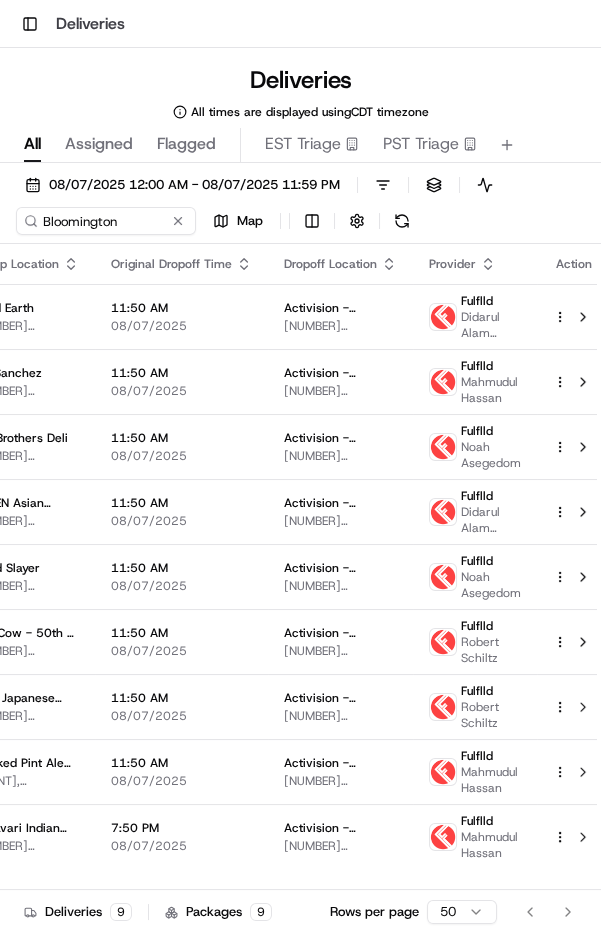 click on "Mahmudul Hassan" at bounding box center [491, 780] 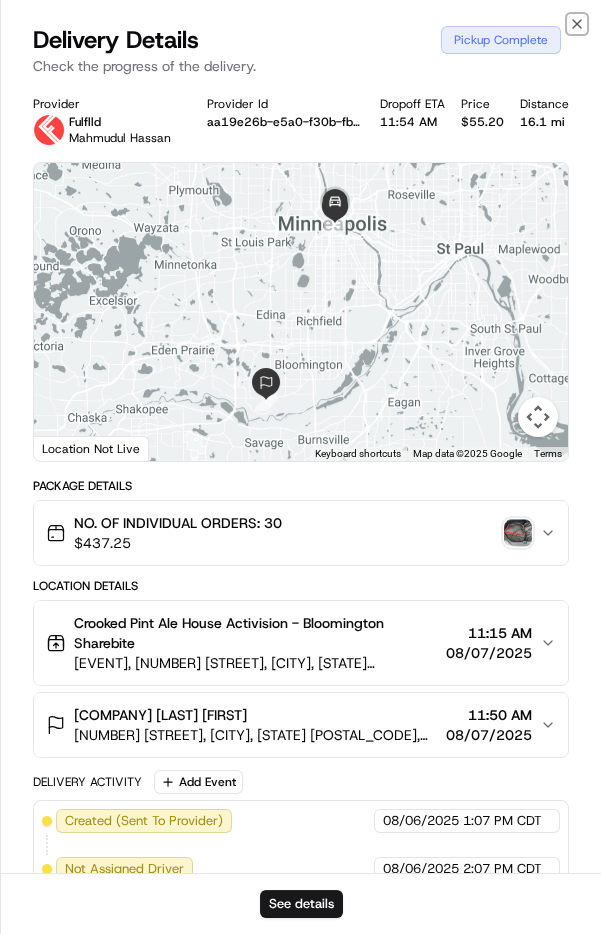 click 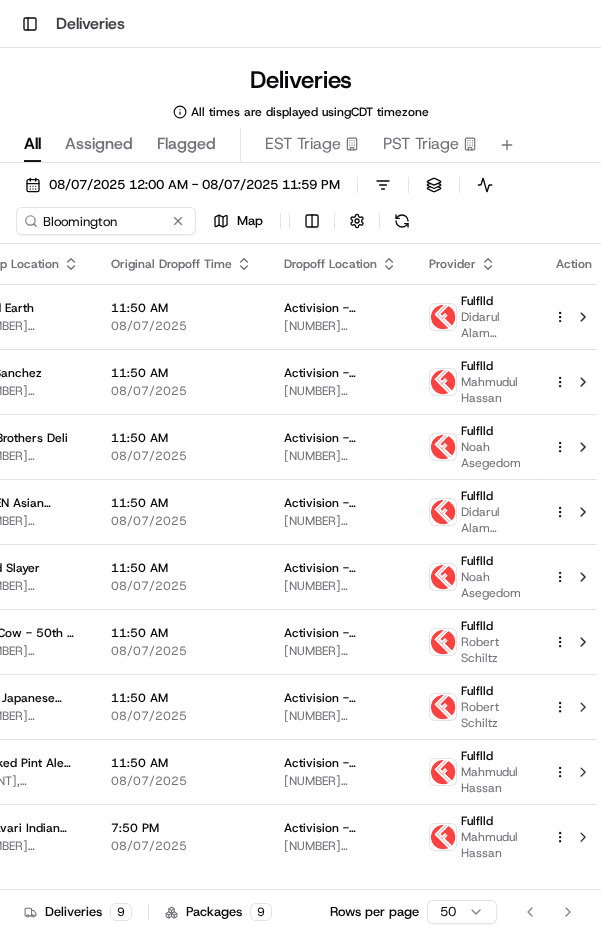 click at bounding box center [402, 221] 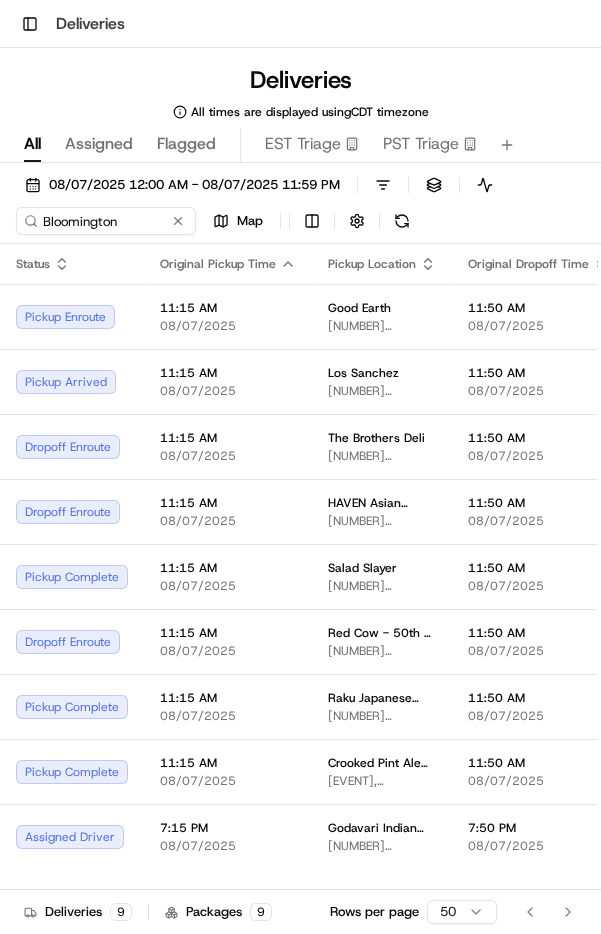 click on "08/07/2025" at bounding box center [538, 456] 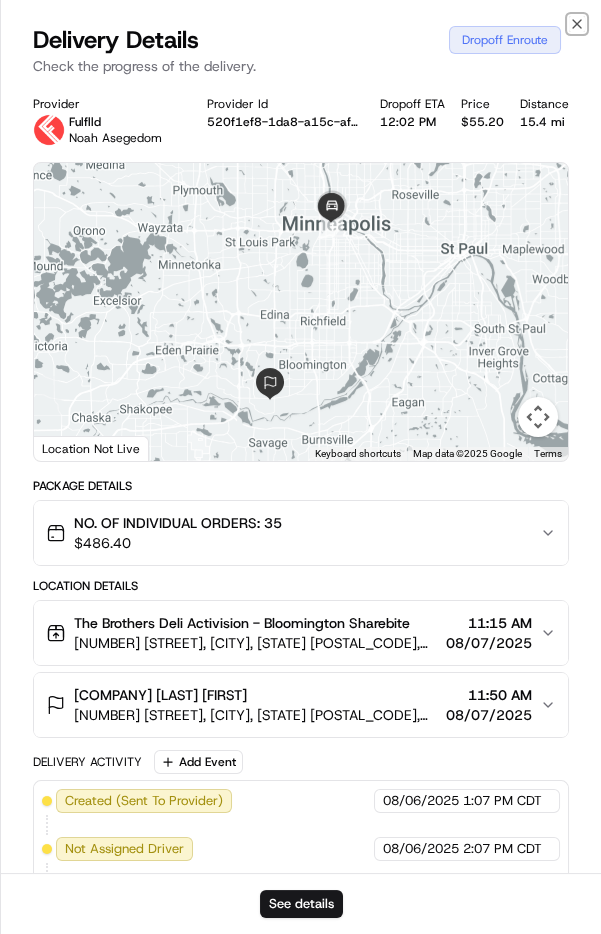 click 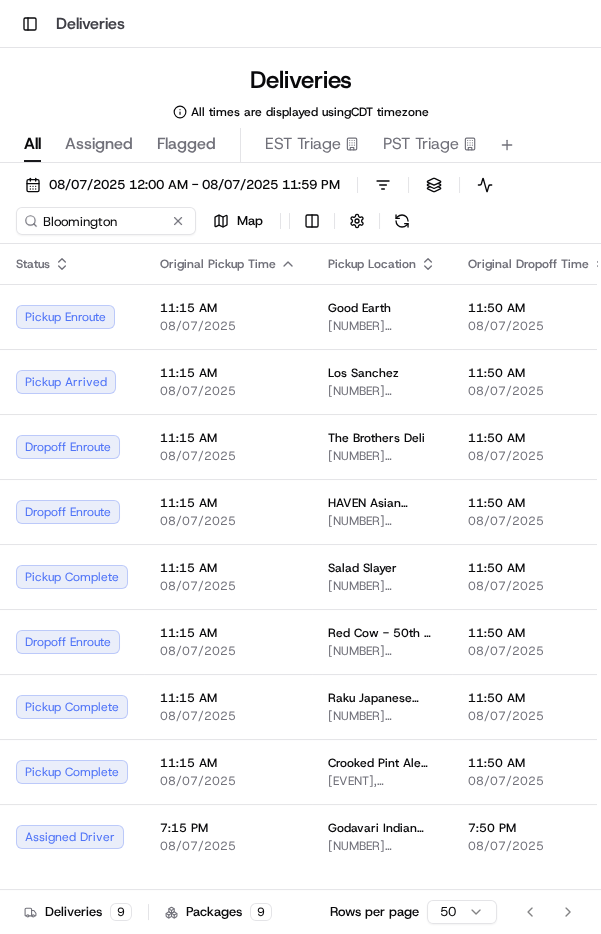 click on "11:50 AM" at bounding box center (538, 633) 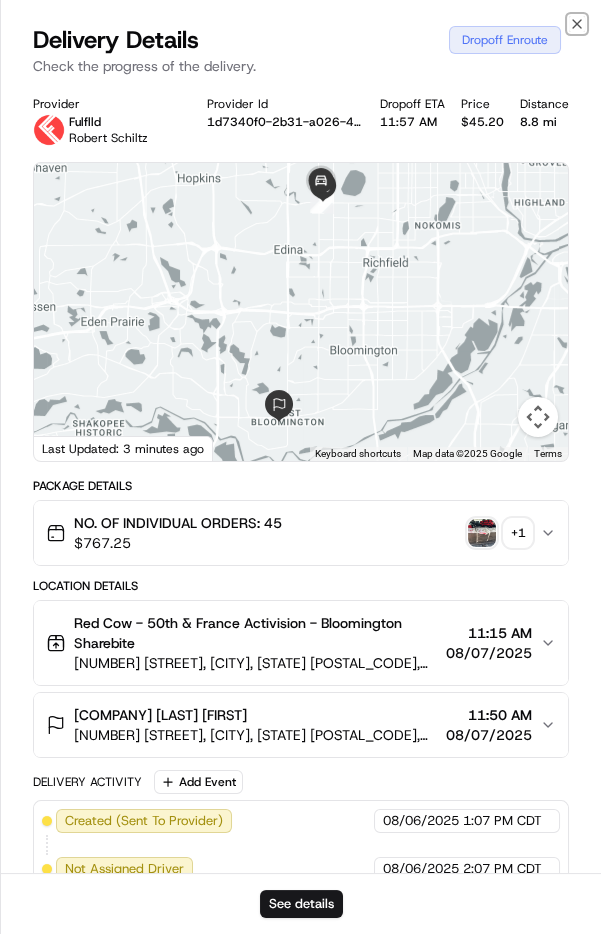 click 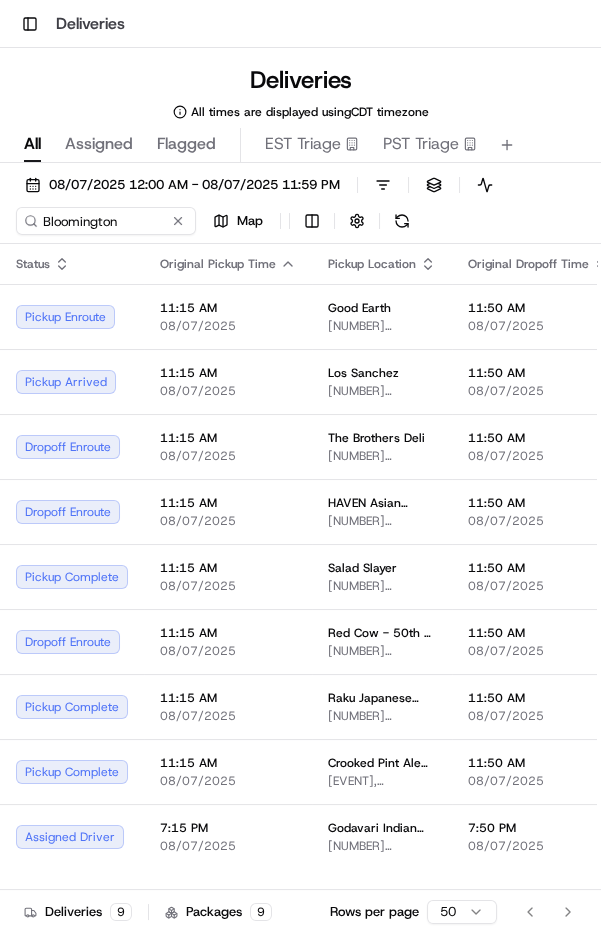 click on "11:50 AM" at bounding box center [538, 698] 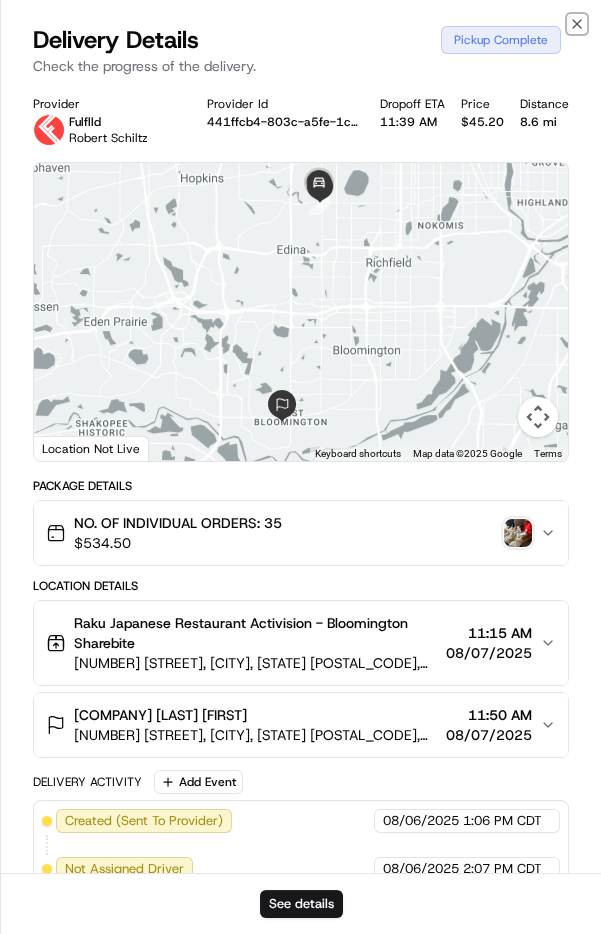 click 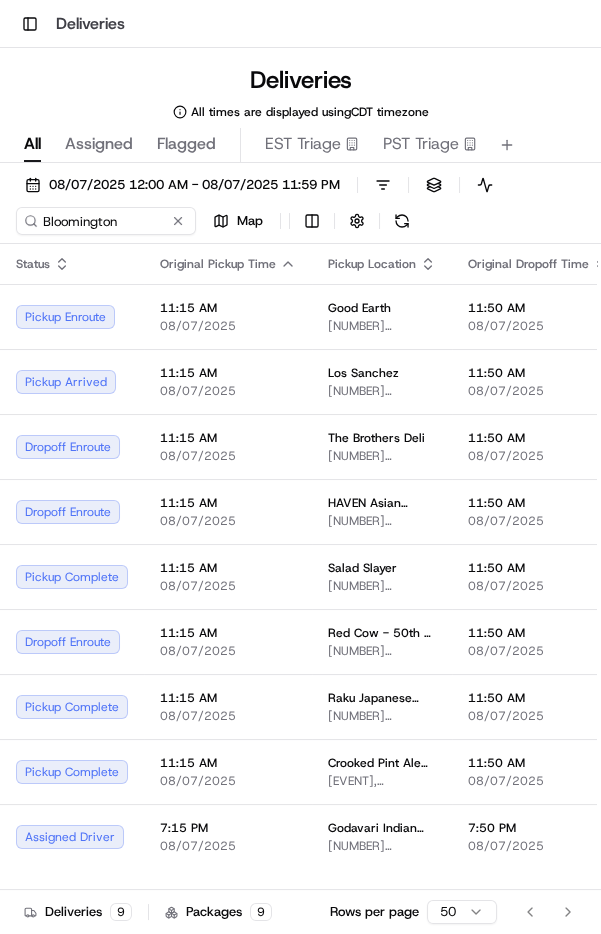 click on "11:50 AM" at bounding box center (538, 763) 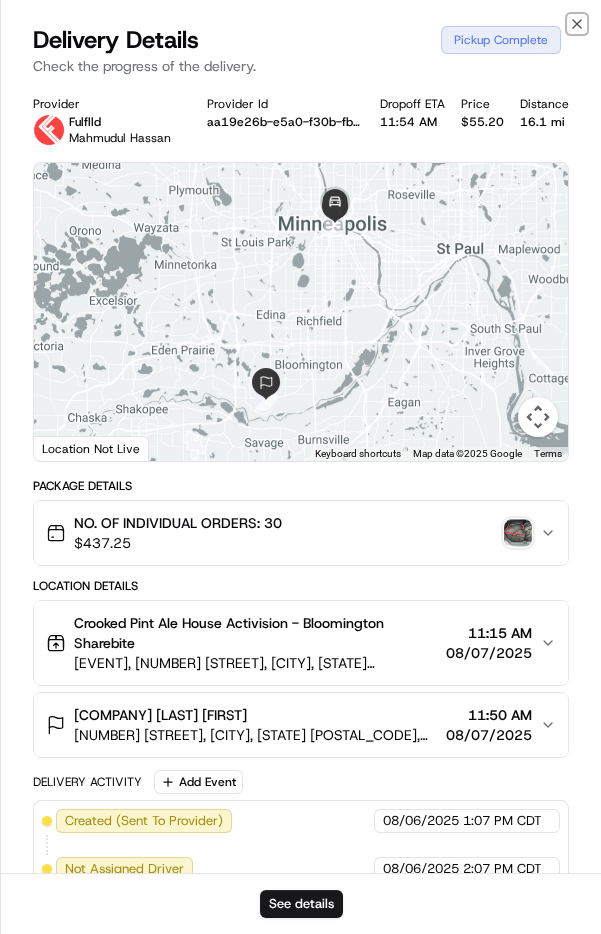 click 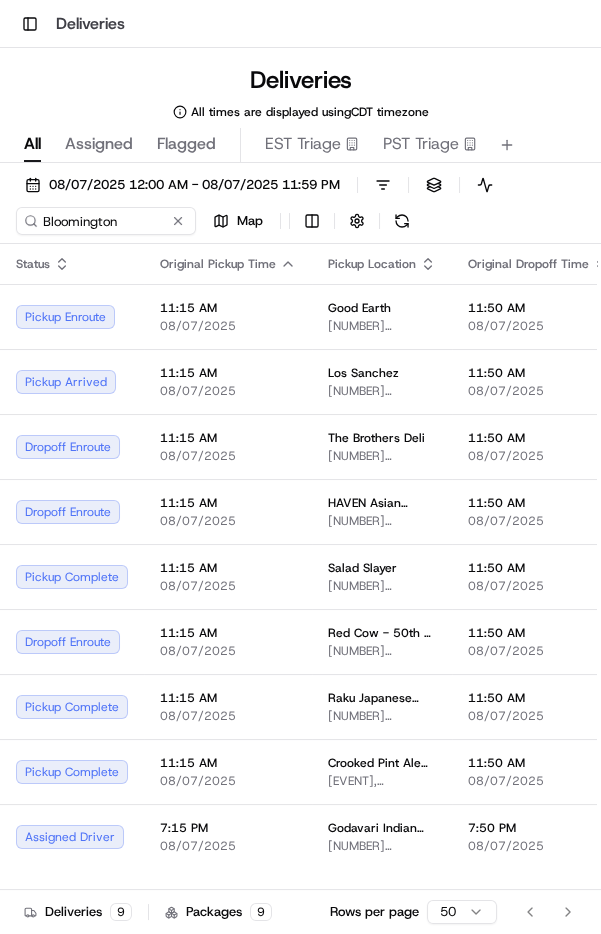 click at bounding box center [402, 221] 